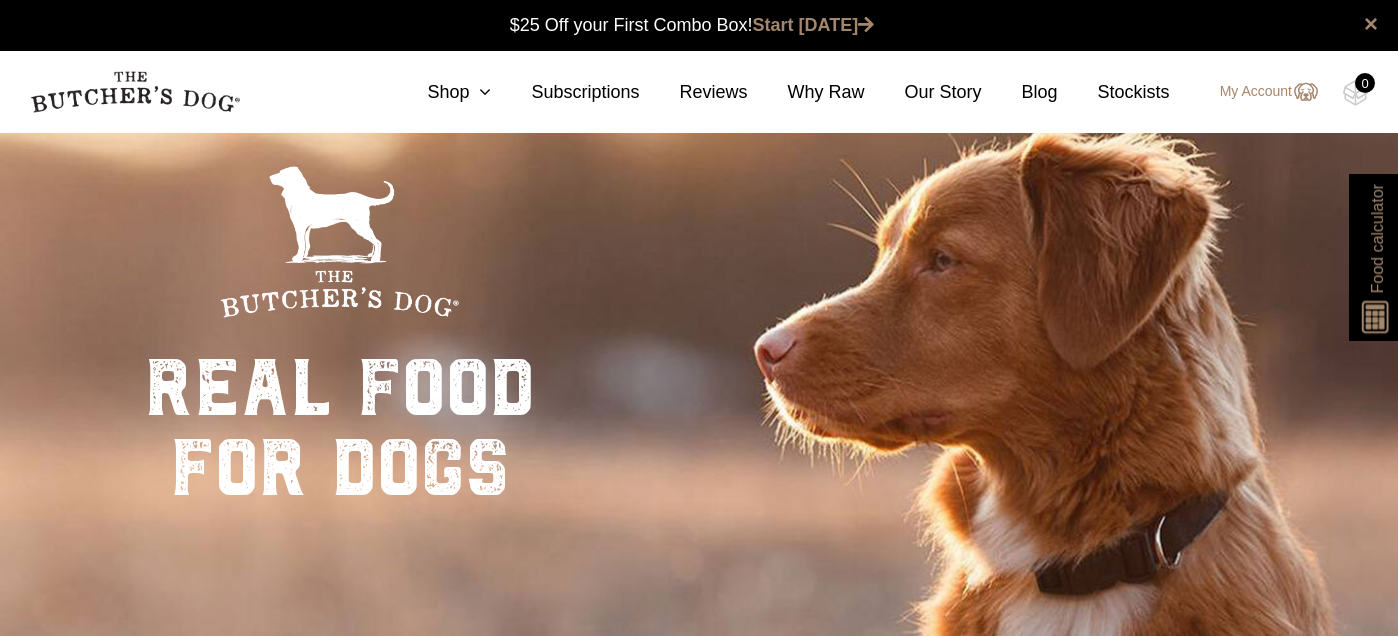 scroll, scrollTop: 1, scrollLeft: 0, axis: vertical 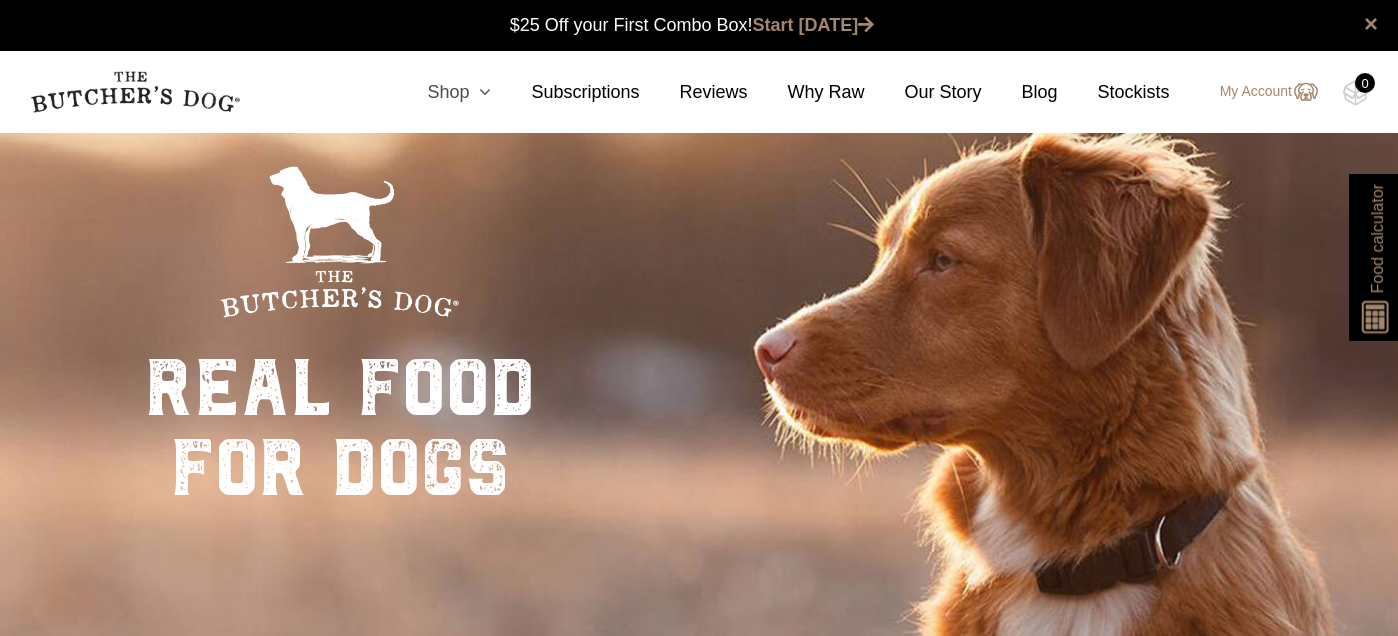 click at bounding box center [480, 92] 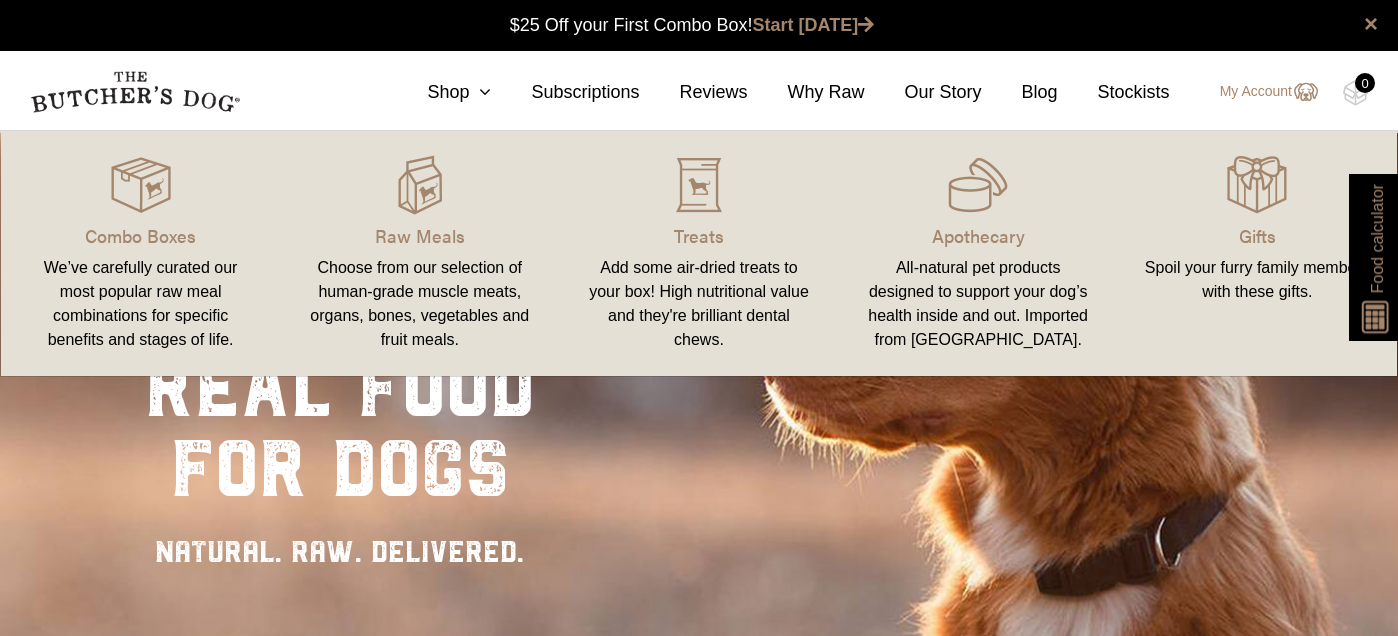 scroll, scrollTop: 0, scrollLeft: 0, axis: both 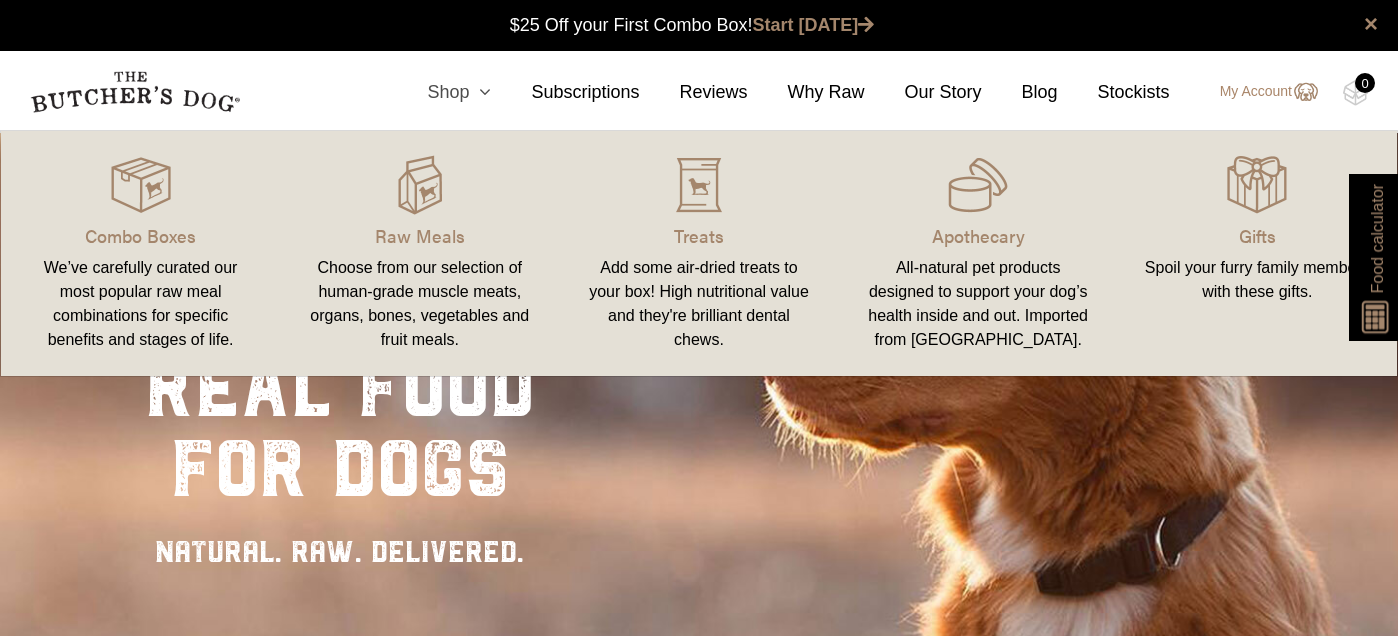 click at bounding box center [480, 92] 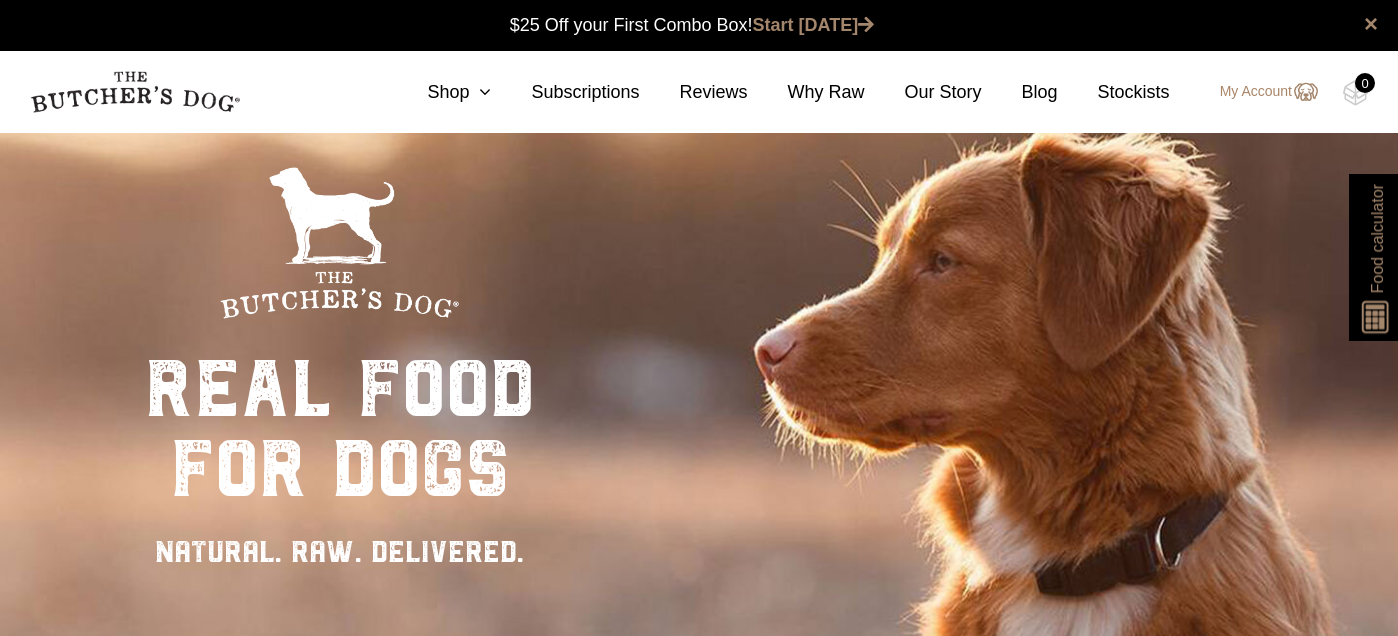 click at bounding box center [339, 243] 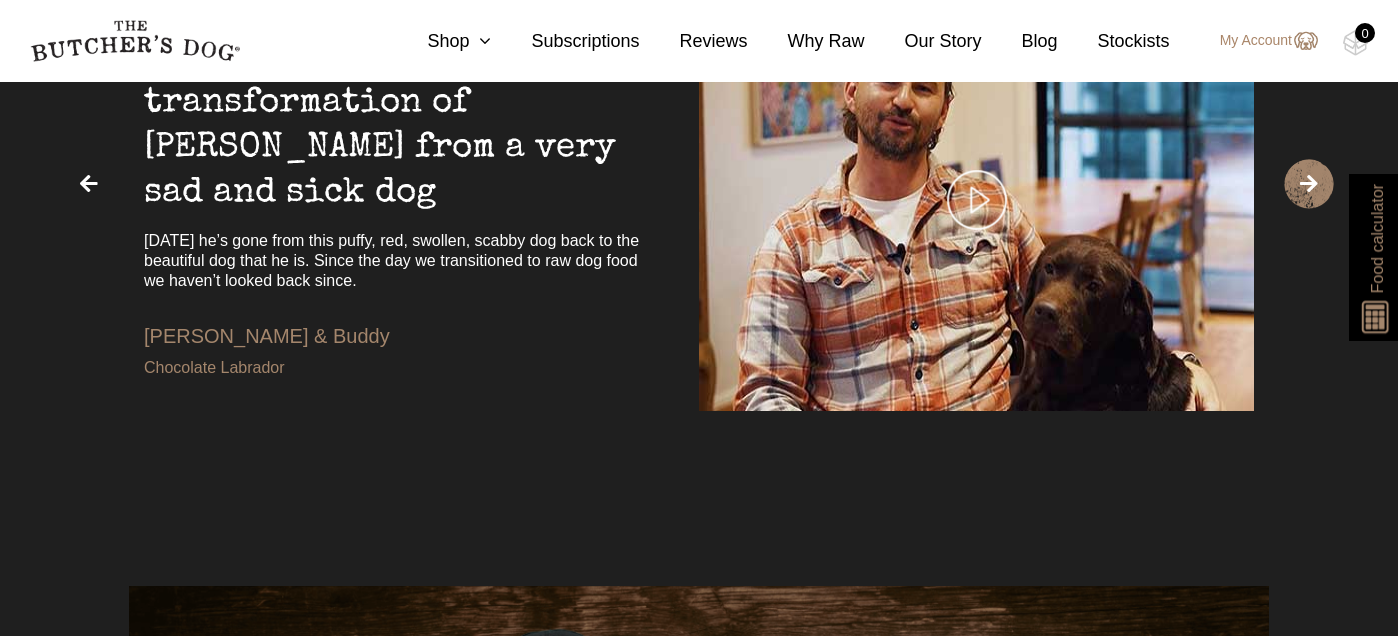 scroll, scrollTop: 4038, scrollLeft: 0, axis: vertical 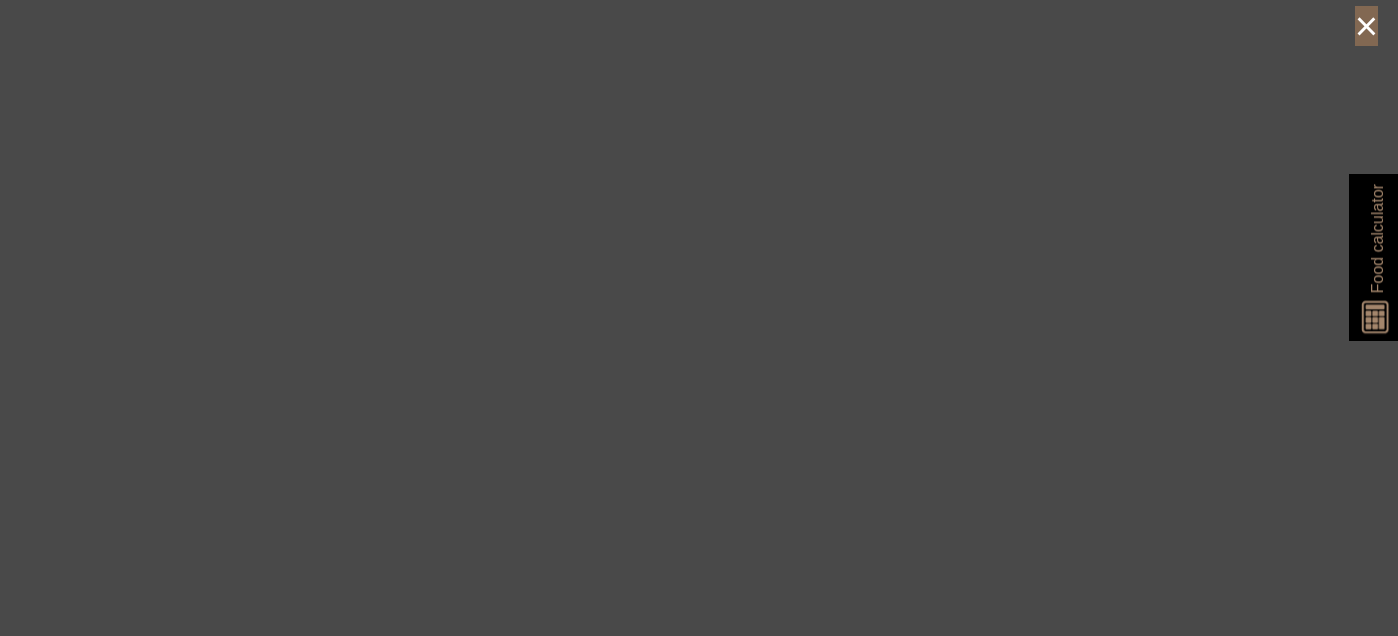 click on "×" at bounding box center [1366, 26] 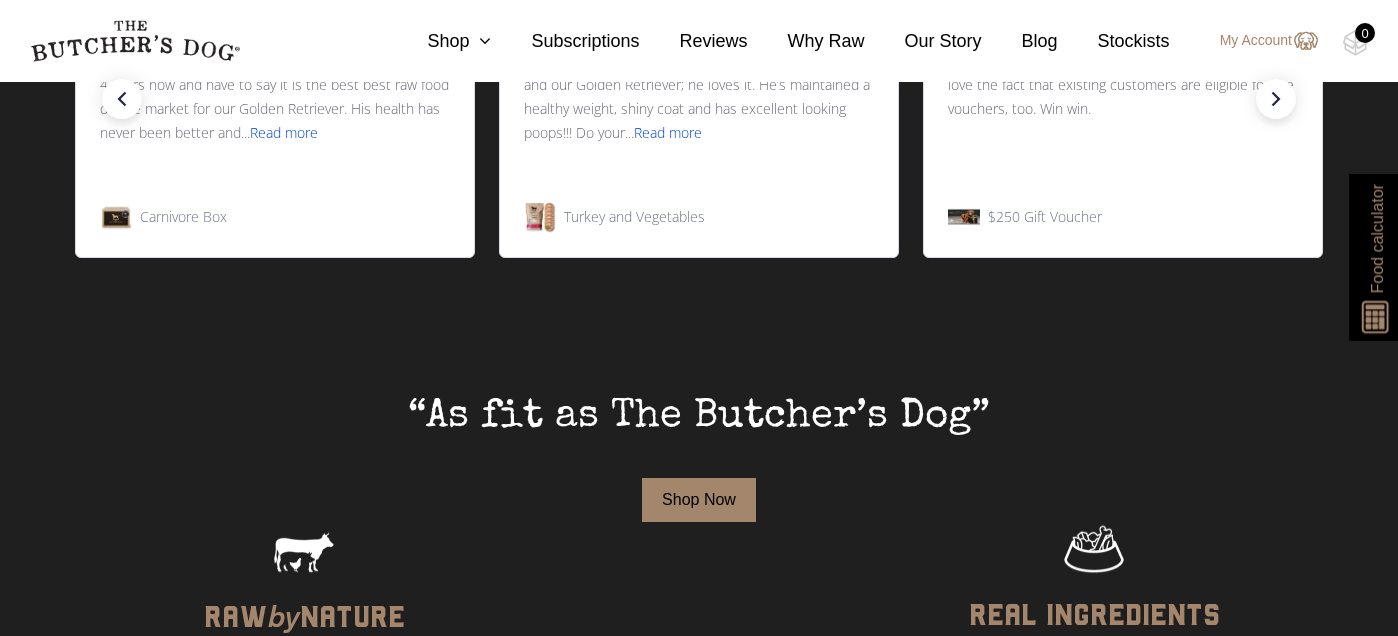 scroll, scrollTop: 29, scrollLeft: 0, axis: vertical 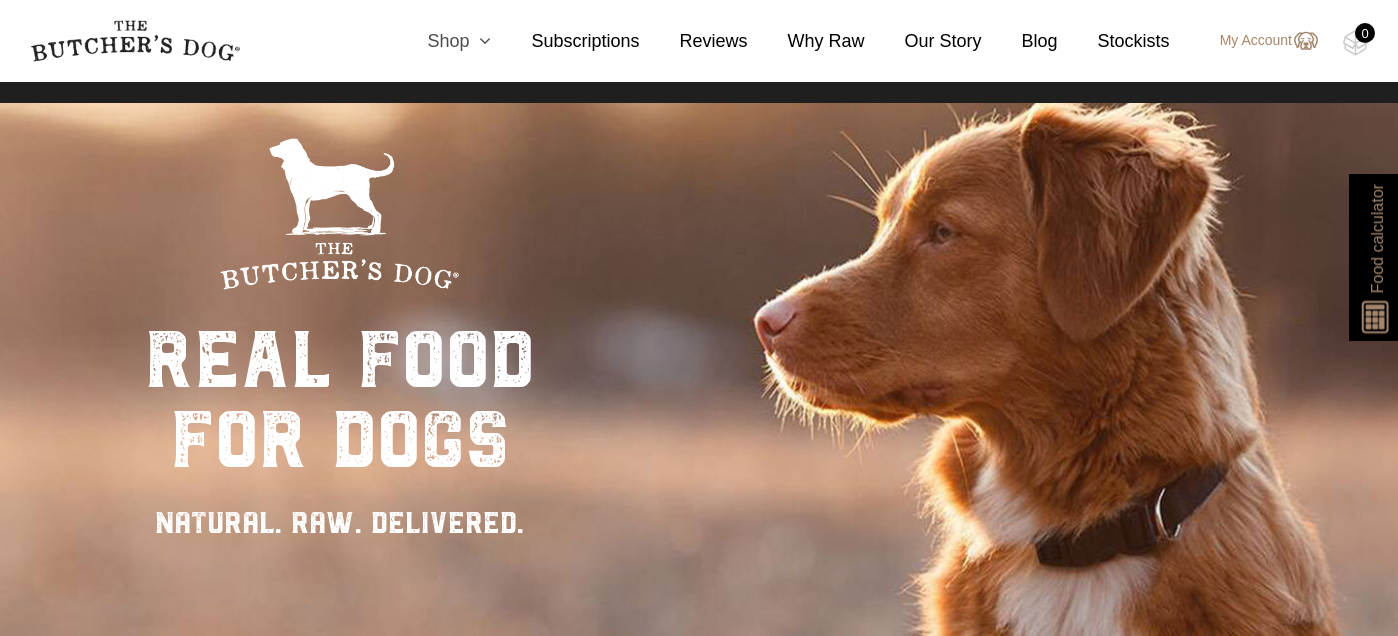 click at bounding box center (480, 41) 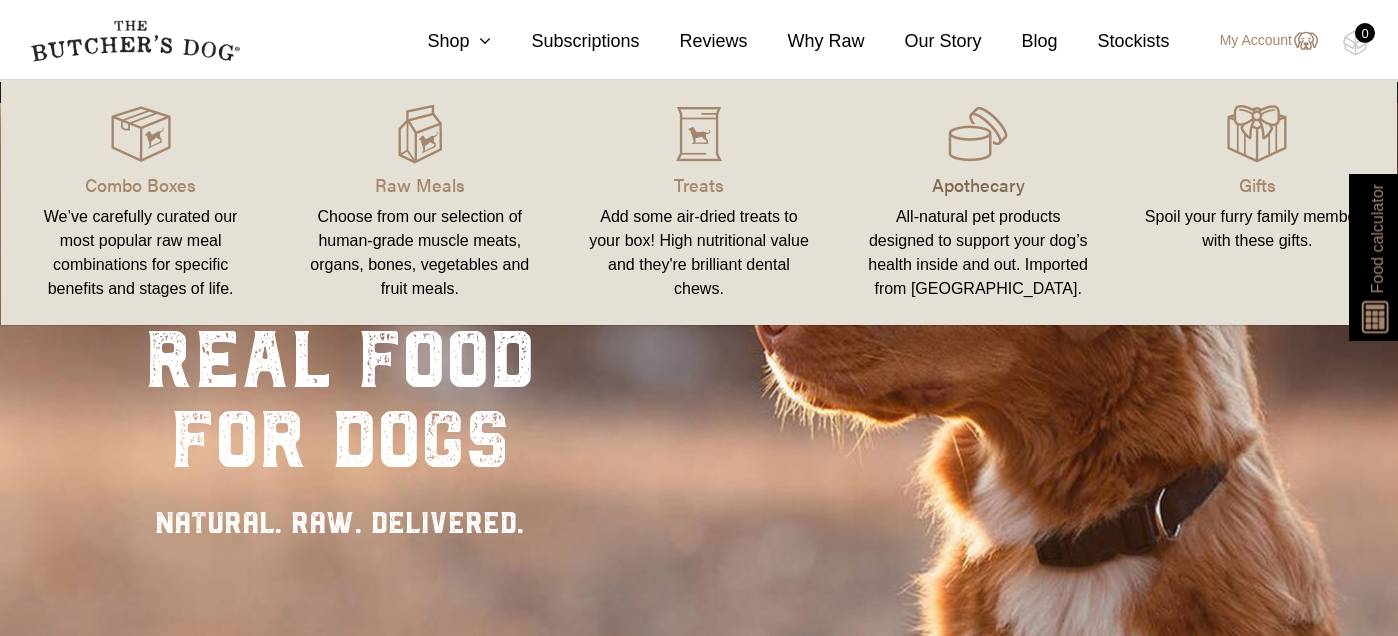 click on "Apothecary" at bounding box center (978, 184) 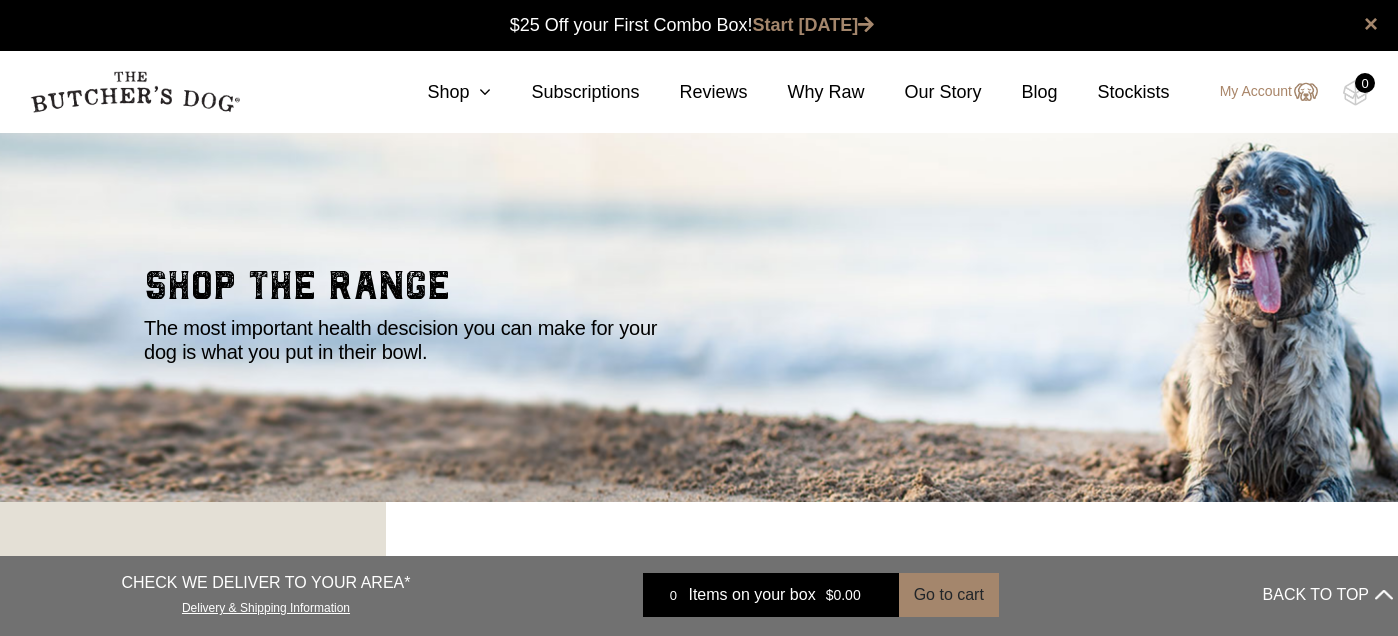 scroll, scrollTop: 34, scrollLeft: 0, axis: vertical 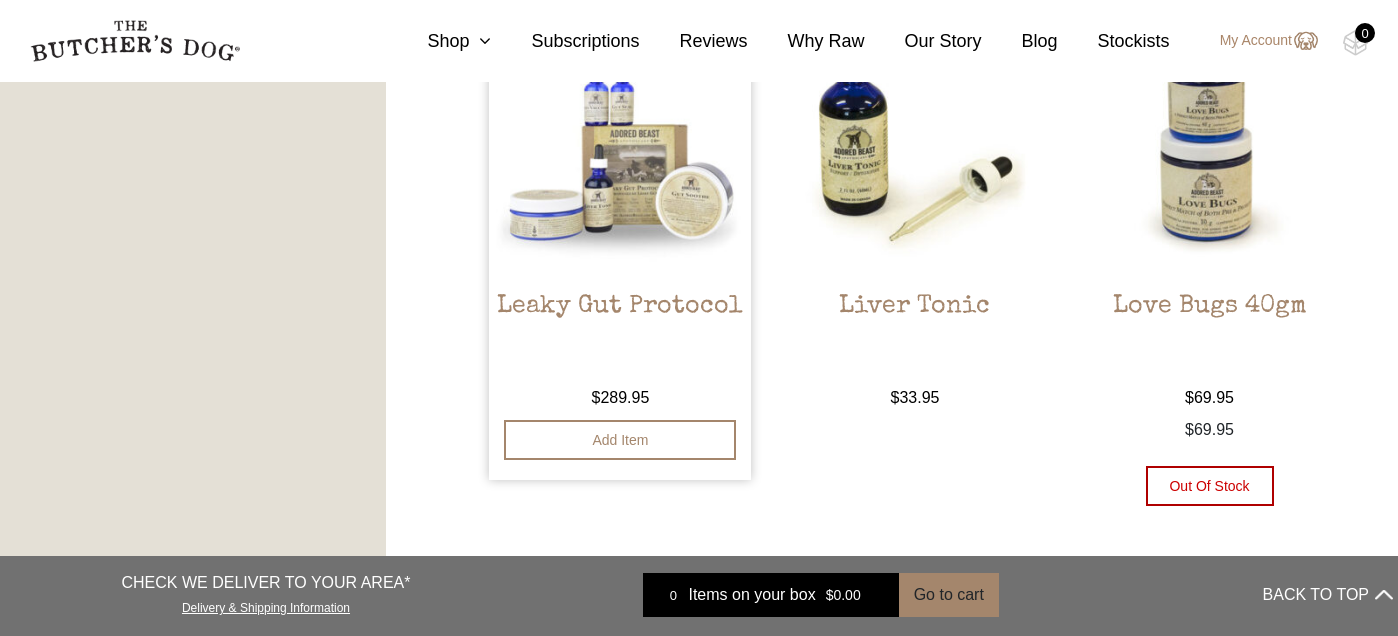 click at bounding box center (620, 145) 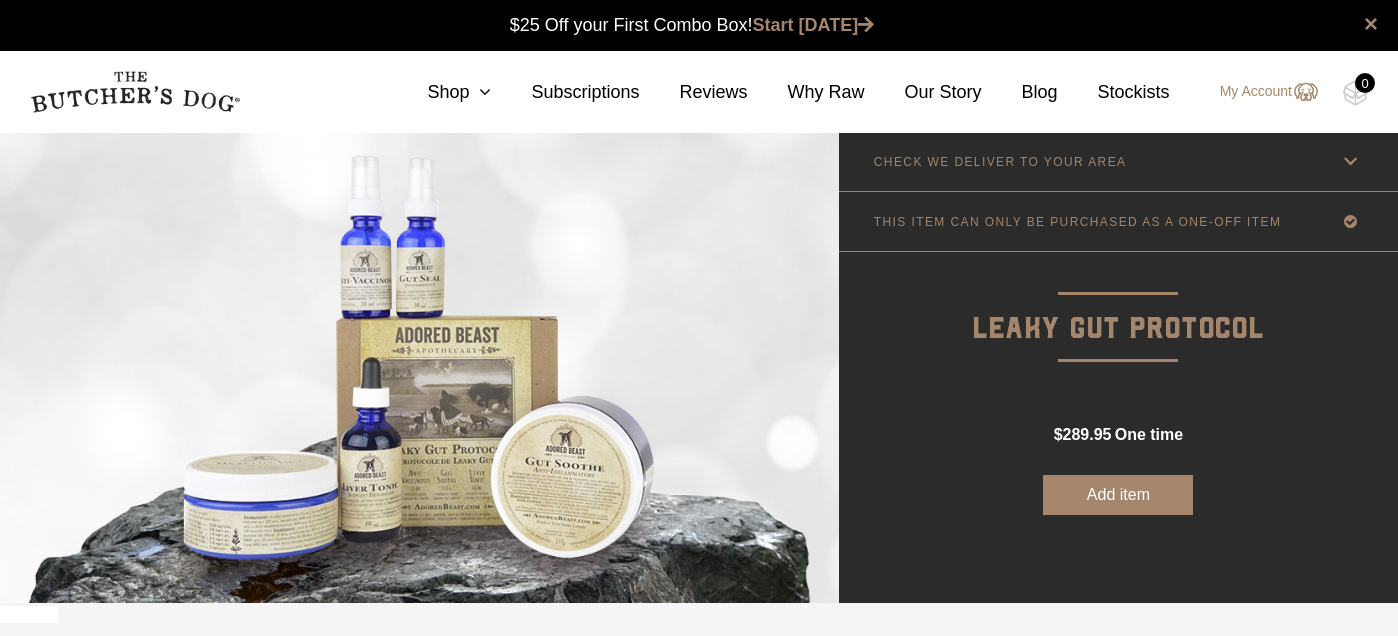 scroll, scrollTop: 0, scrollLeft: 0, axis: both 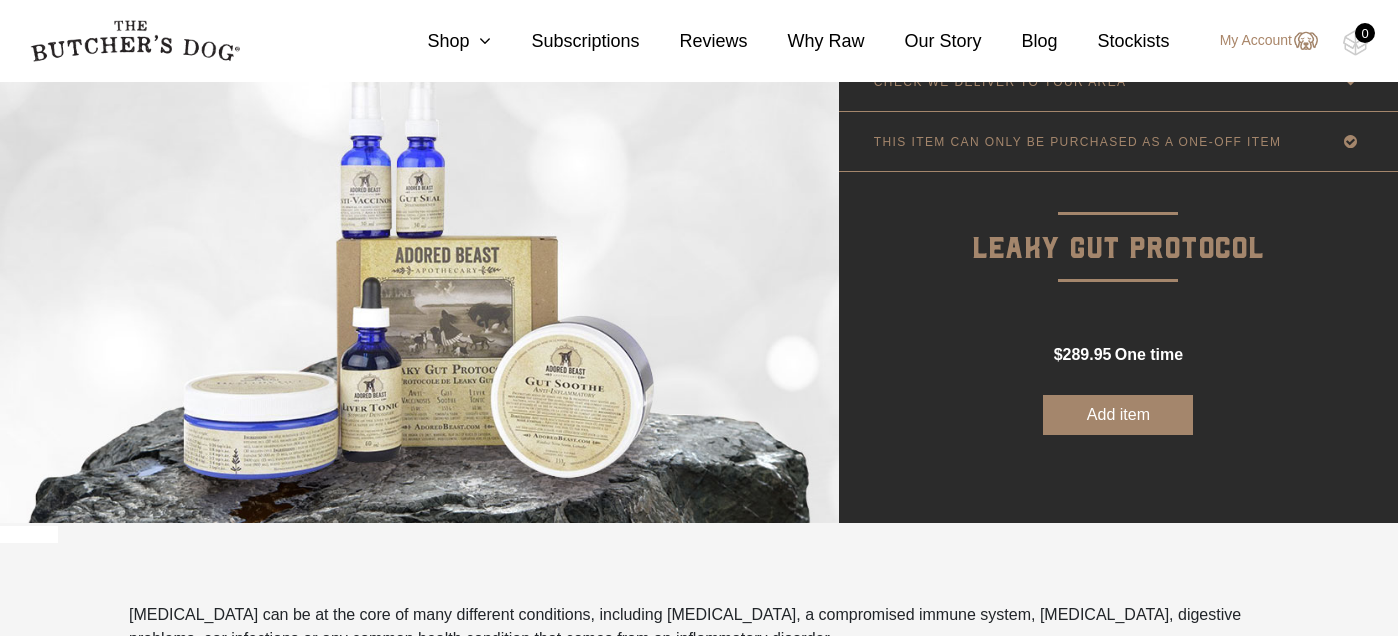 click on "Add item" at bounding box center (1118, 415) 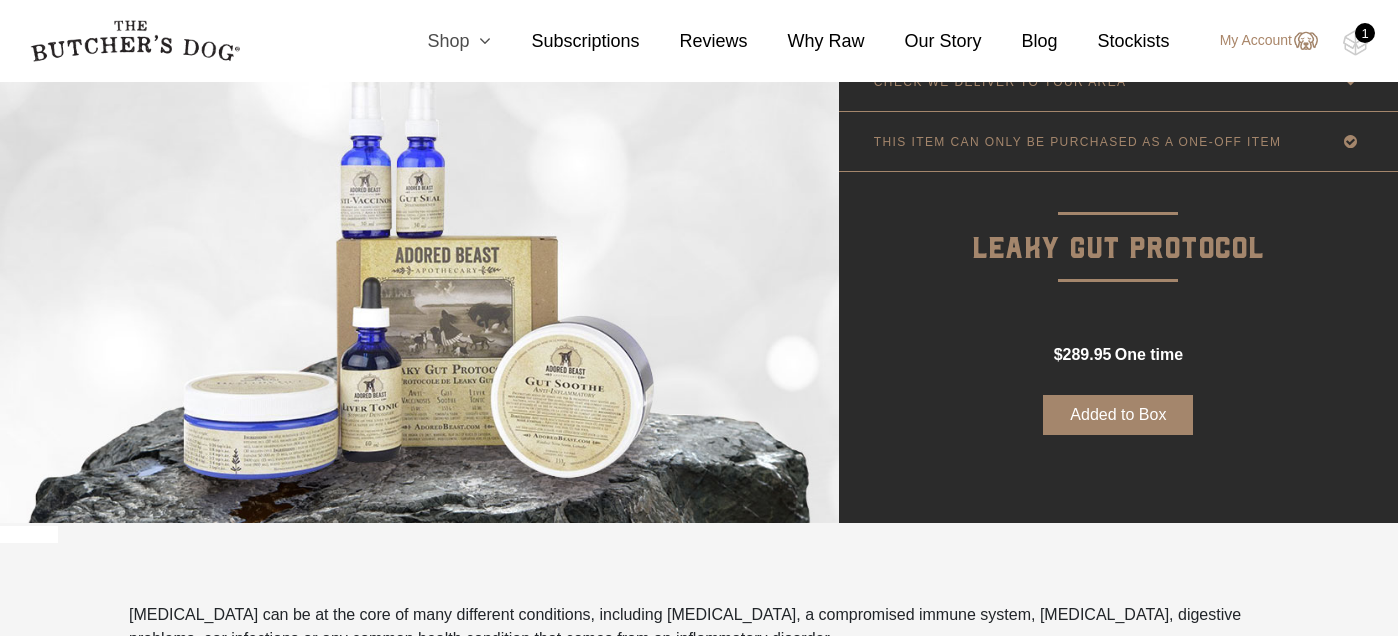 click at bounding box center (480, 41) 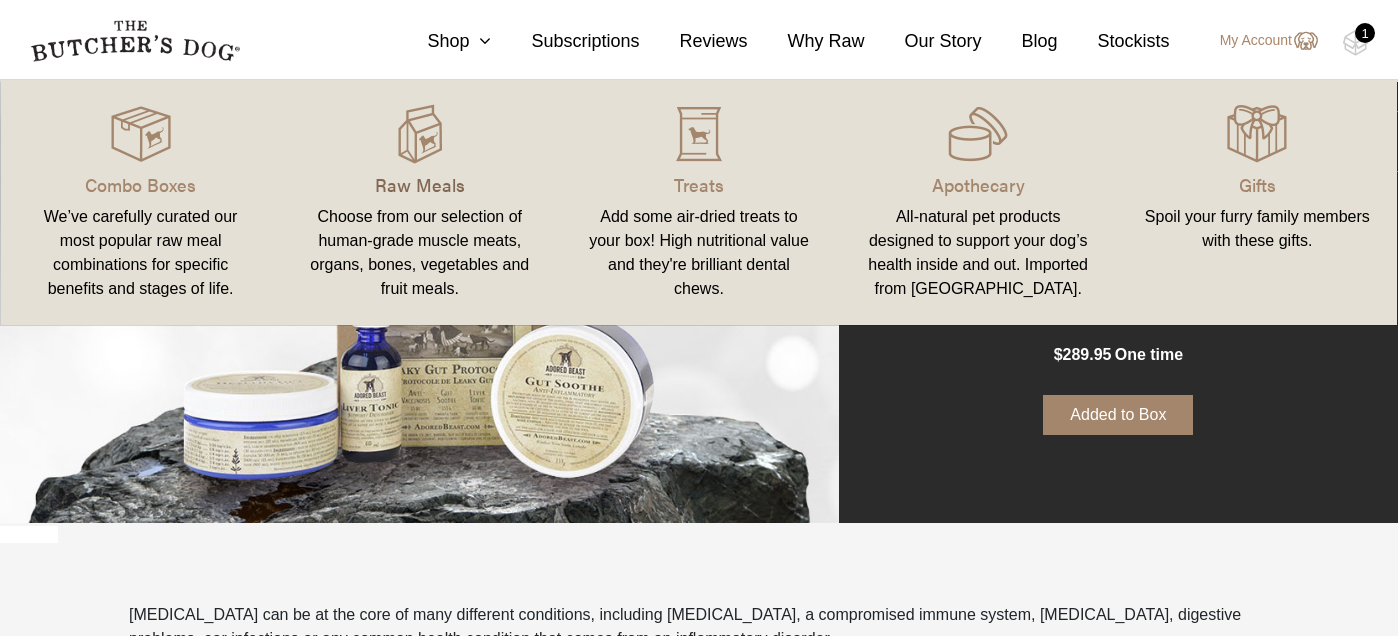 click on "Raw Meals" at bounding box center [419, 184] 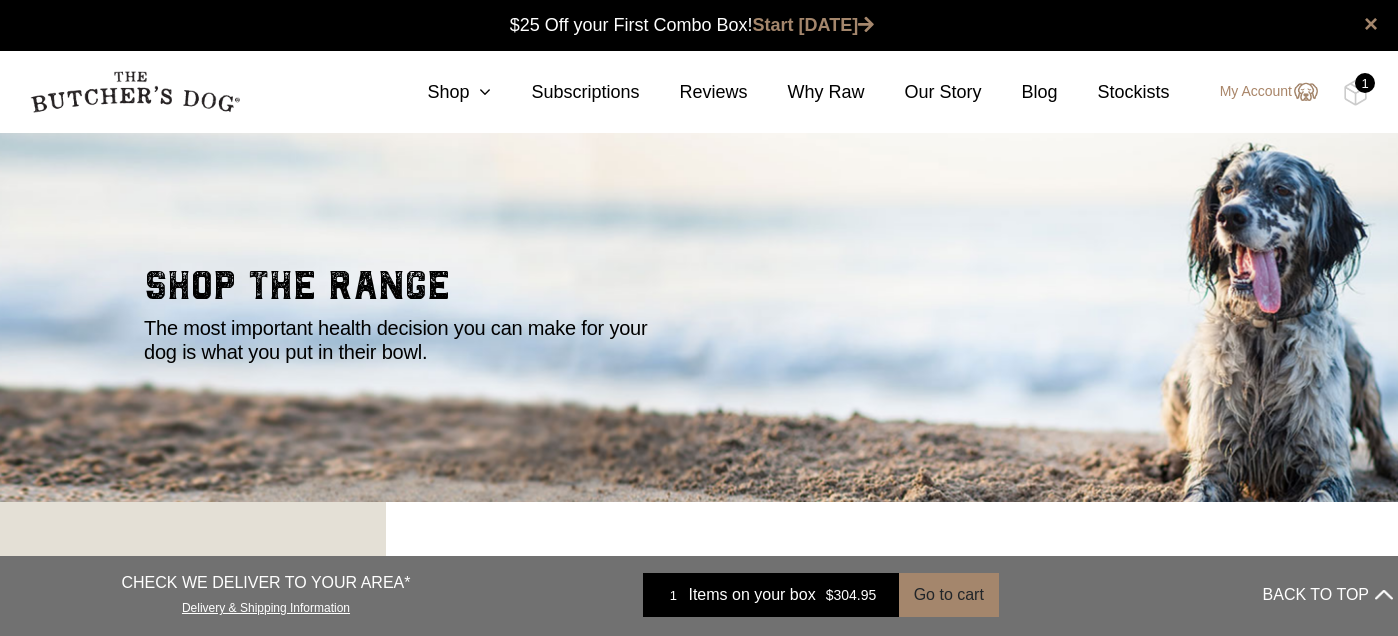 scroll, scrollTop: 0, scrollLeft: 0, axis: both 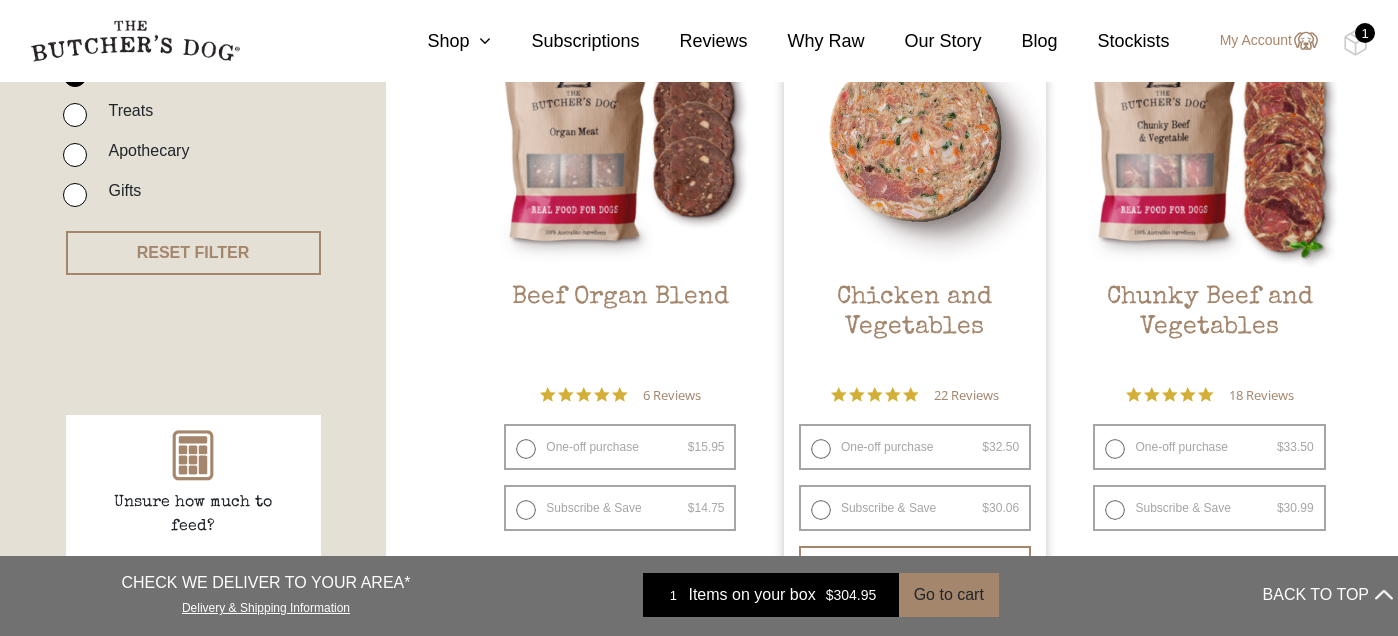 click on "One-off purchase  $ 32.50   —  or subscribe and save    7.5%" at bounding box center [915, 447] 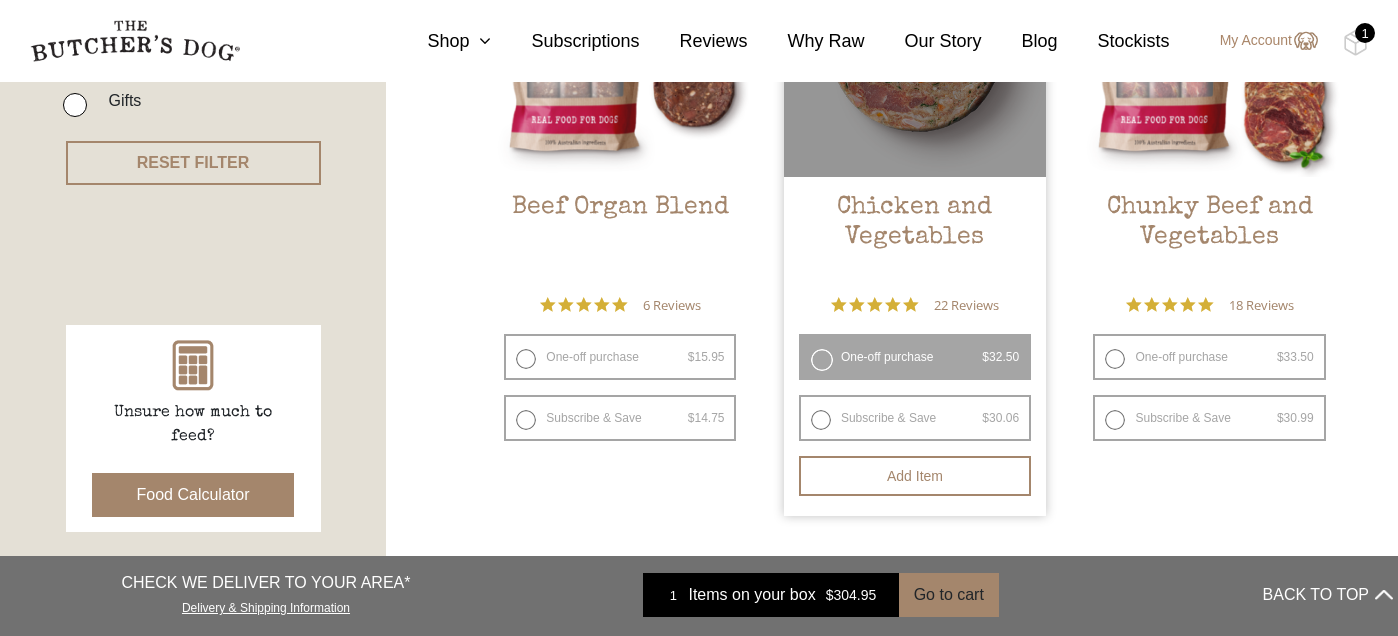 scroll, scrollTop: 687, scrollLeft: 0, axis: vertical 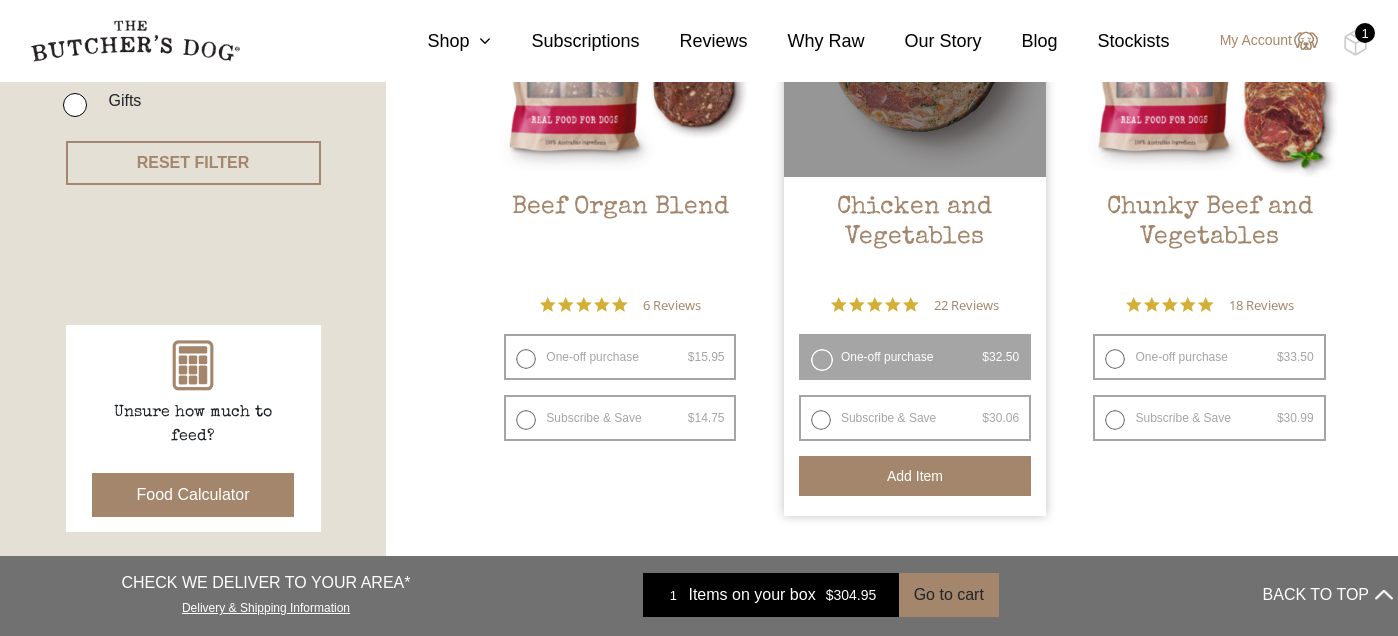 click on "Add item" at bounding box center (915, 476) 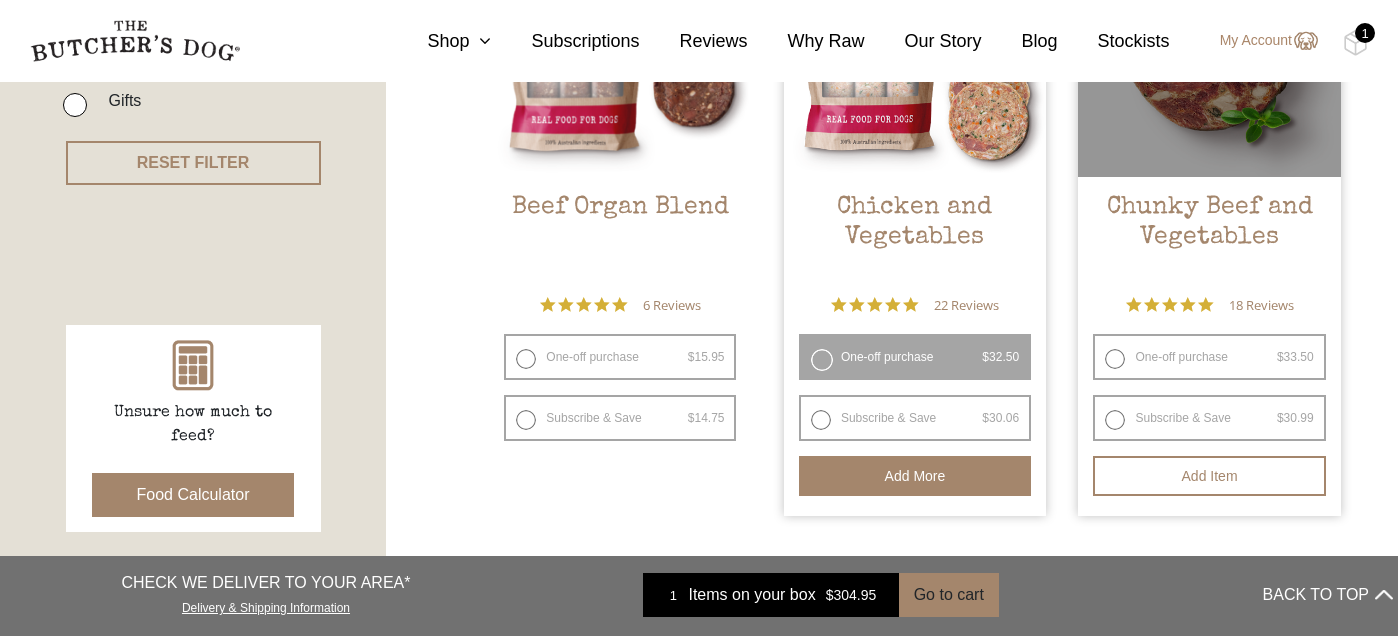 click on "One-off purchase  $ 33.50   —  or subscribe and save    7.5%" at bounding box center (1209, 357) 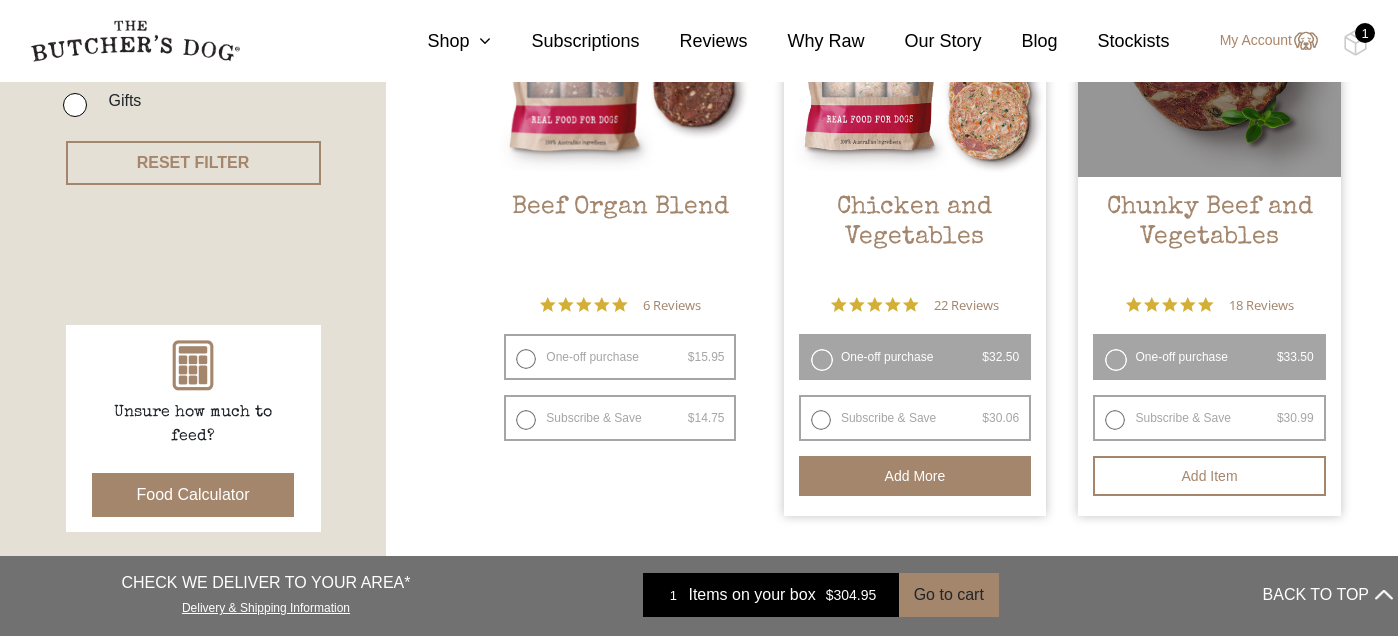 radio on "false" 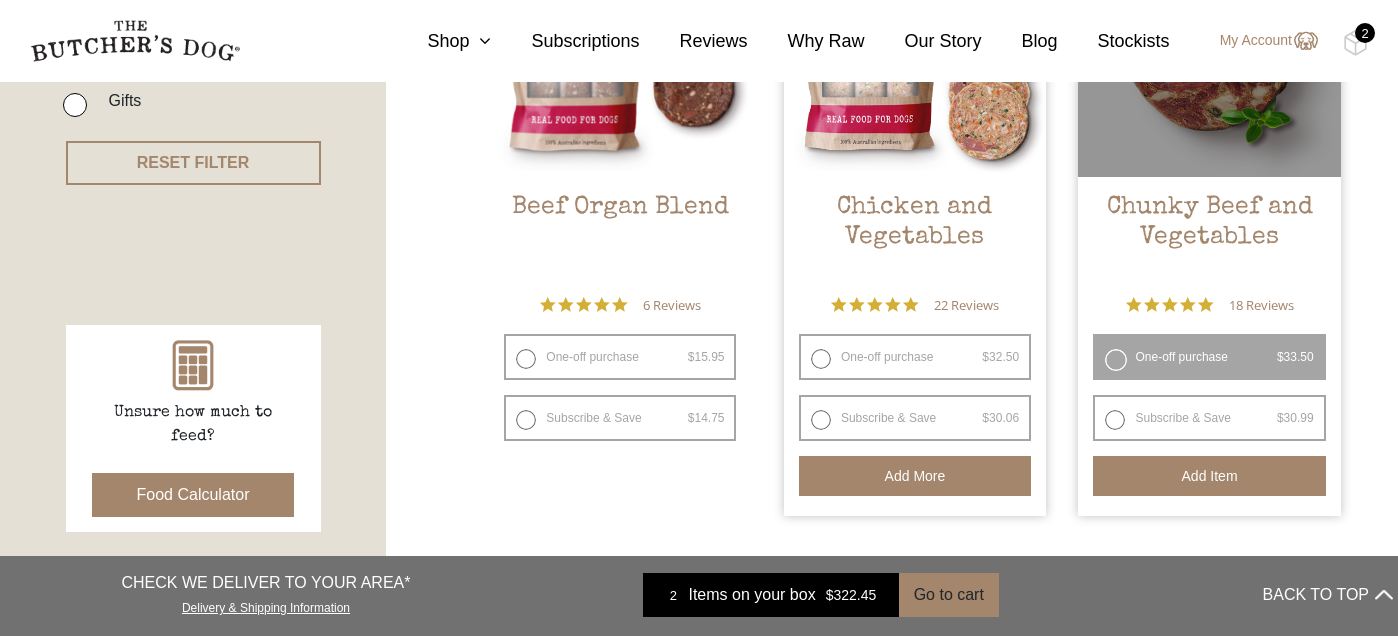 click on "Add item" at bounding box center (1209, 476) 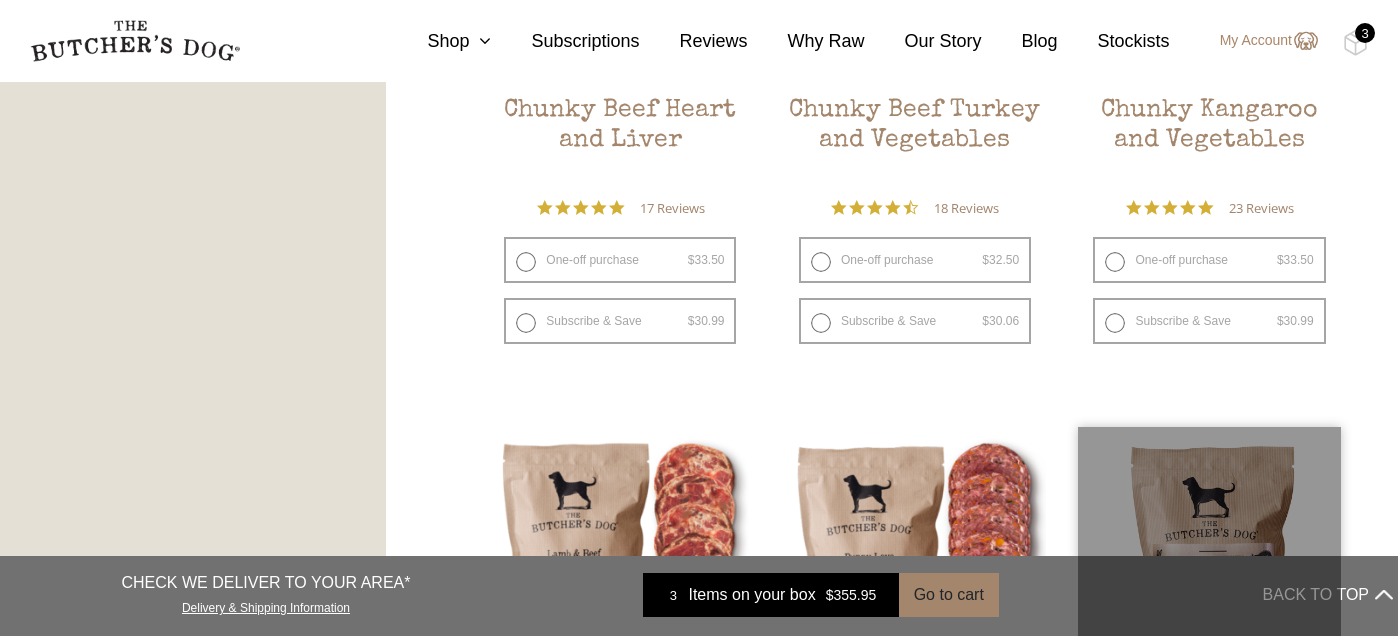 scroll, scrollTop: 1429, scrollLeft: 0, axis: vertical 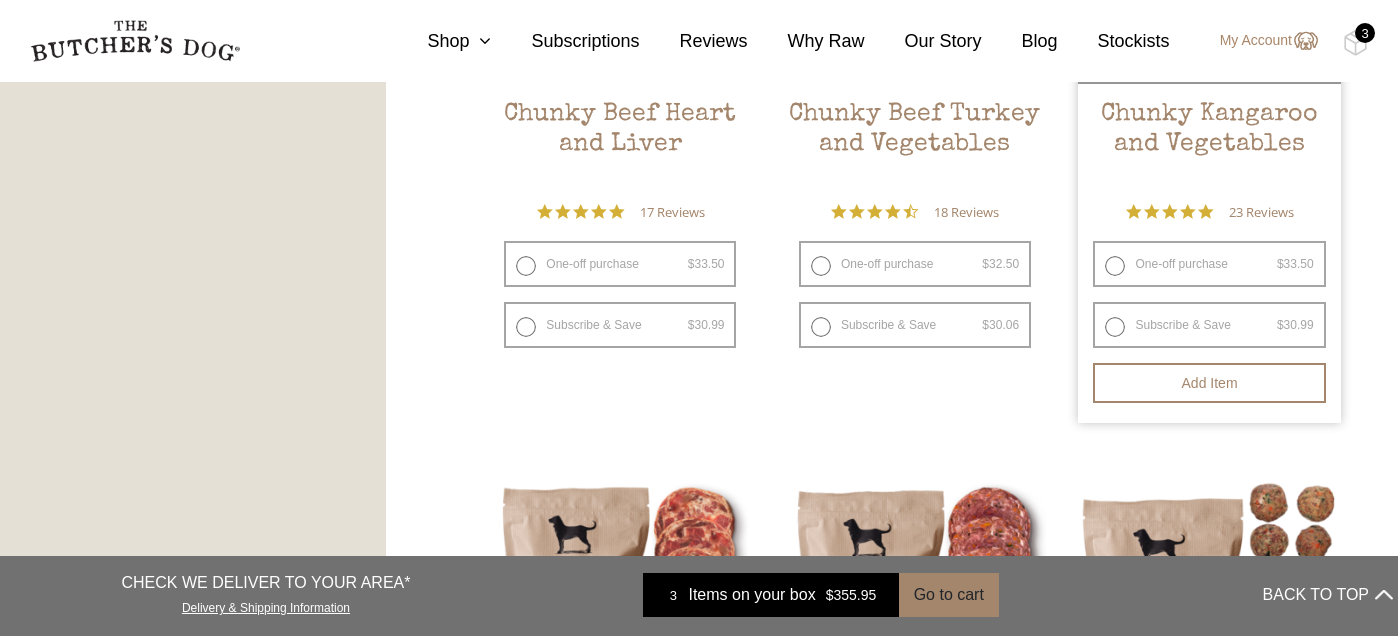 click on "One-off purchase  $ 33.50   —  or subscribe and save    7.5%" at bounding box center (1209, 264) 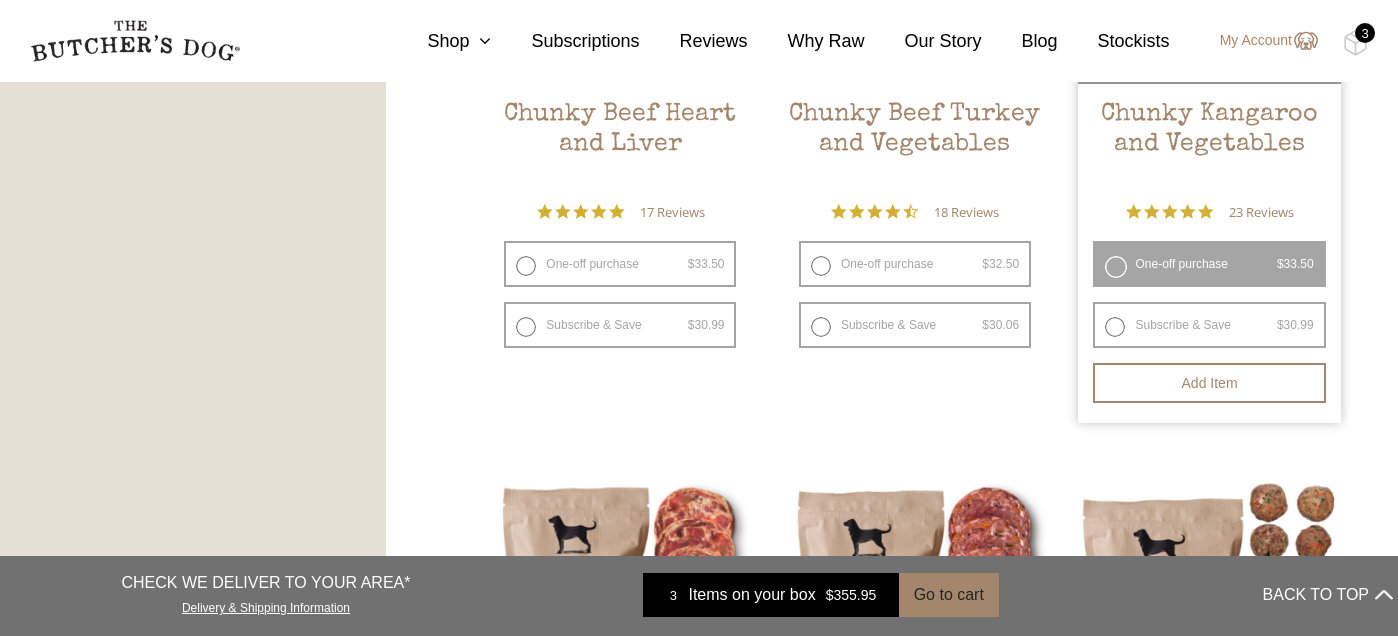 radio on "false" 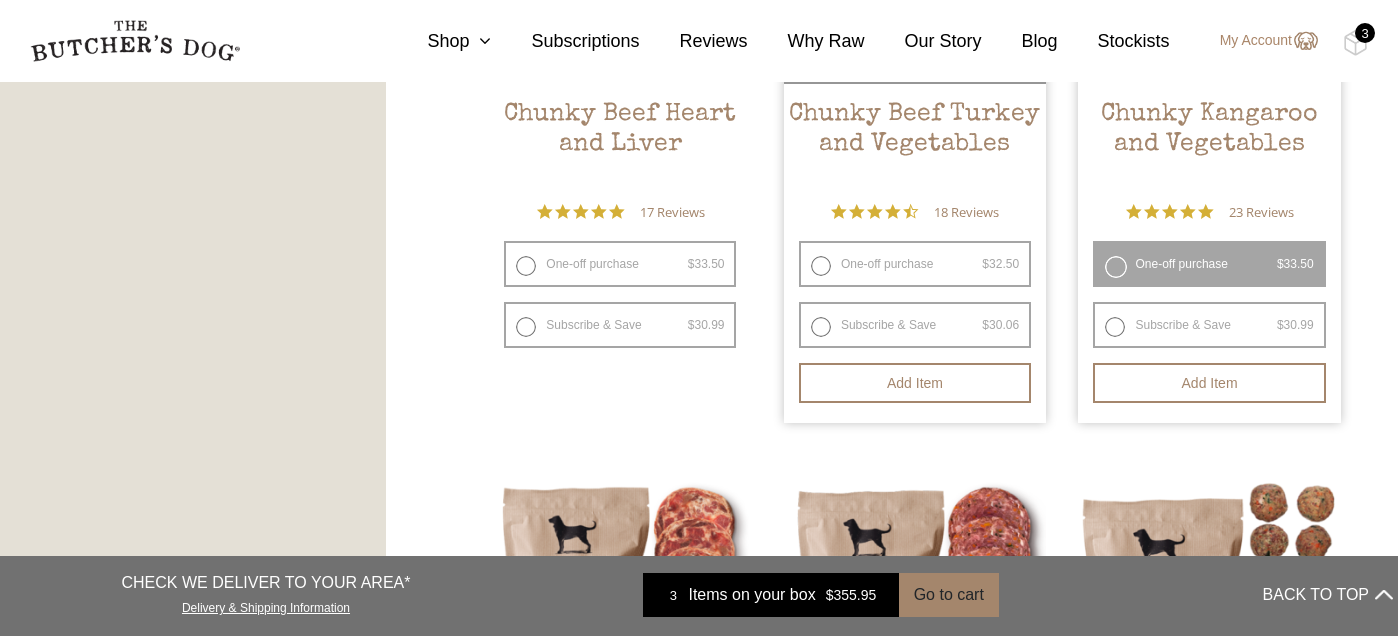 click on "YOU ARE MAKING A ONE-OFF ORDER
YOU ARE SETTING UP A SUBSCRIPTION
One-off Purchase
Subscribe & Save
Every 1 Week
Every 2 Weeks
Every 3 Weeks
Every 4 Weeks
Every 5 Weeks
Every 6 Weeks
We’ll ship your favorite The Butcher's Dog products based on the schedule that you select. This way, you will never run out. You can change the schedule, pause, or cancel anytime.
$ NaN one time $ 32.50 Original price was: $32.50. $ 30.06 Current price is: $30.06.  / week 7.5% $ 32.50 Original price was: $32.50. $ 30.06 Current price is: $30.06.  every 2 weeks 7.5% $ 32.50 Original price was: $32.50. $ 30.06 Current price is: $30.06.  every 3 weeks 7.5% $ 32.50 Original price was: $32.50. $ 30.06 Current price is: $30.06.  every 4 weeks 7.5% $ 32.50 Original price was: $32.50. $ 30.06 Current price is: $30.06.  every 5 weeks 7.5% $ 32.50 Original price was: $32.50. $ 30.06 Current price is: $30.06. 7.5%" at bounding box center [915, 383] 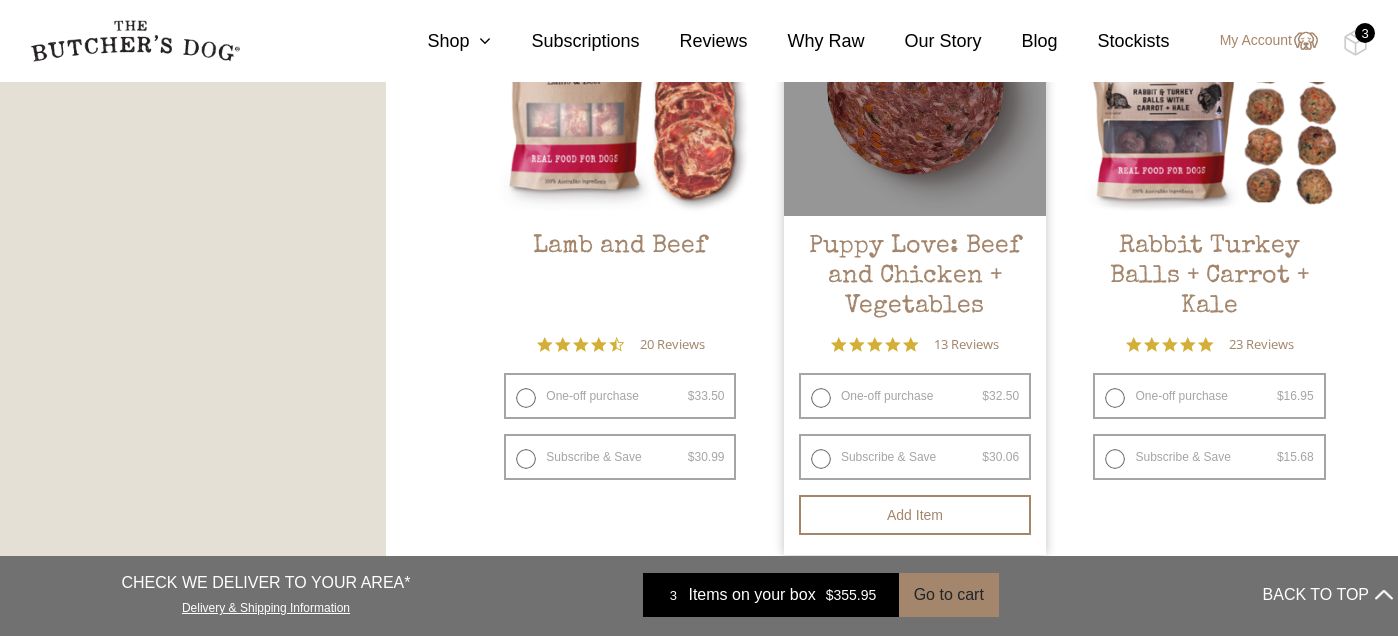 scroll, scrollTop: 1951, scrollLeft: 0, axis: vertical 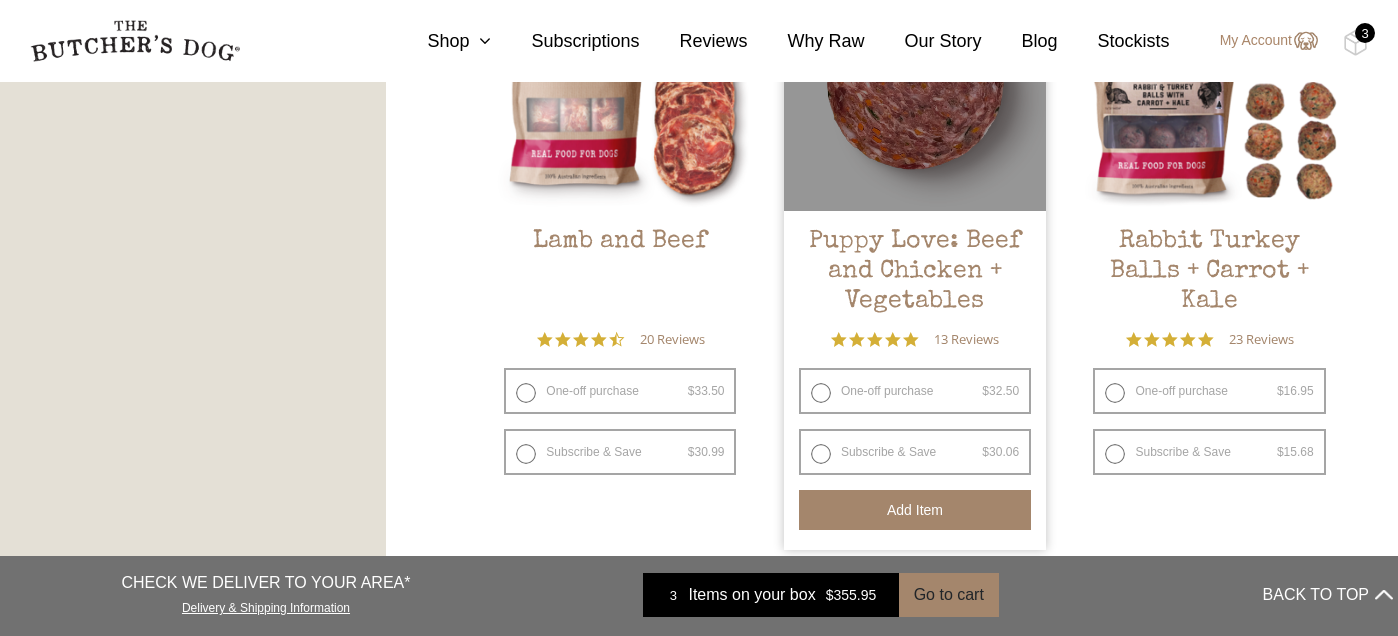 click on "Add item" at bounding box center [915, 510] 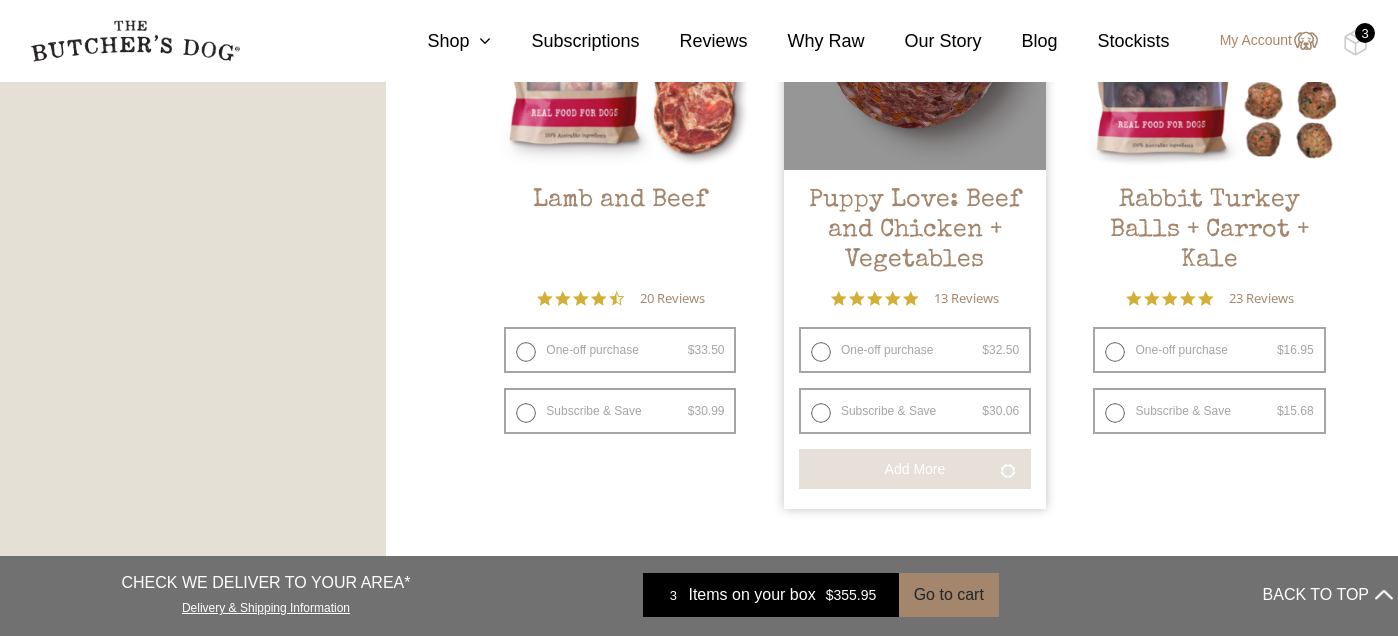 scroll, scrollTop: 2007, scrollLeft: 0, axis: vertical 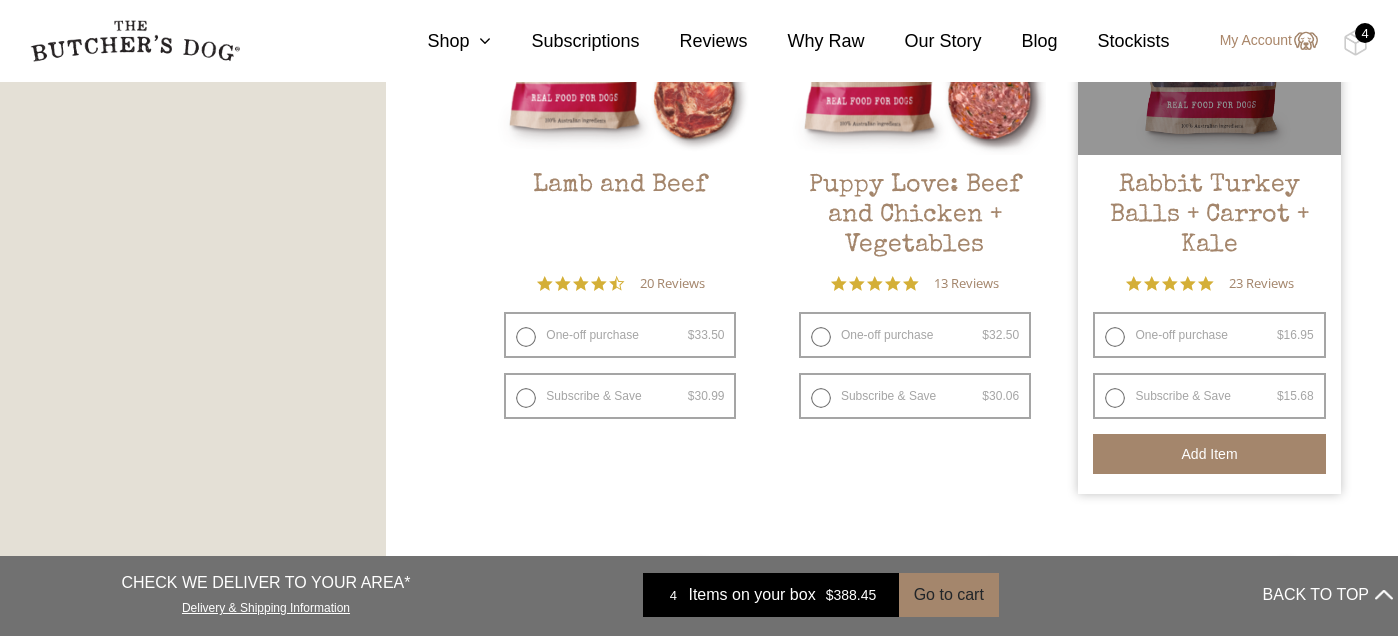 click on "Add item" at bounding box center [1209, 454] 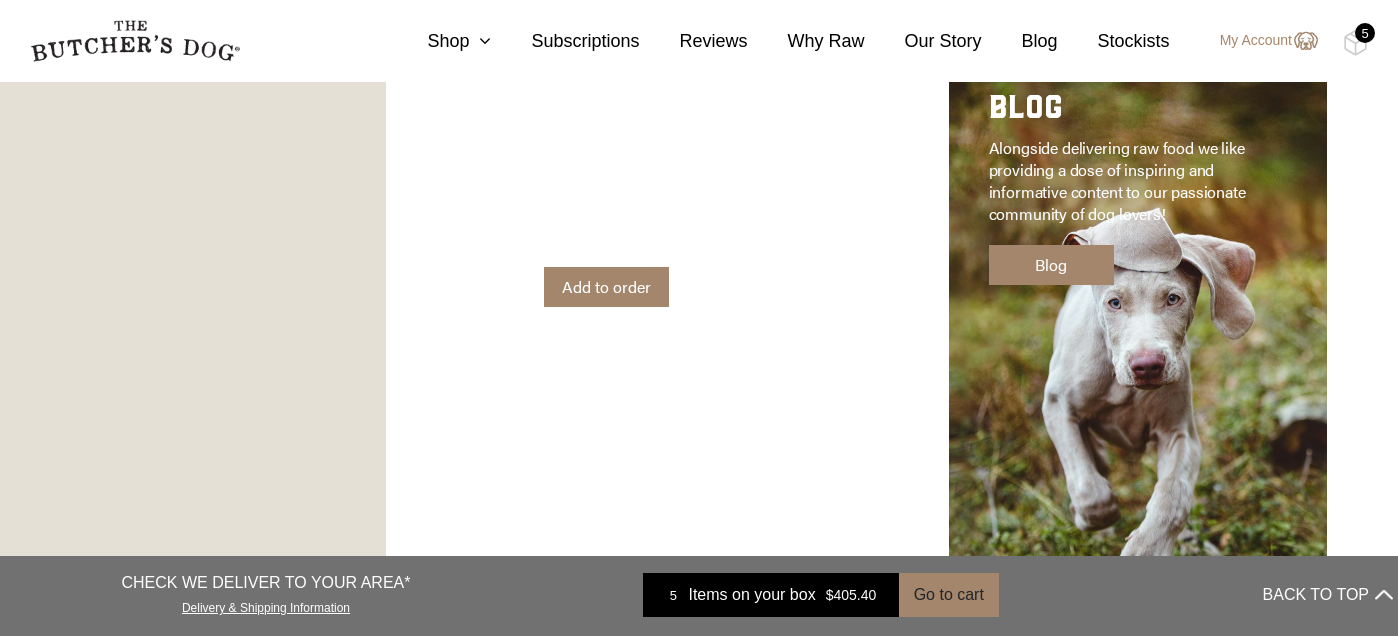 scroll, scrollTop: 2834, scrollLeft: 0, axis: vertical 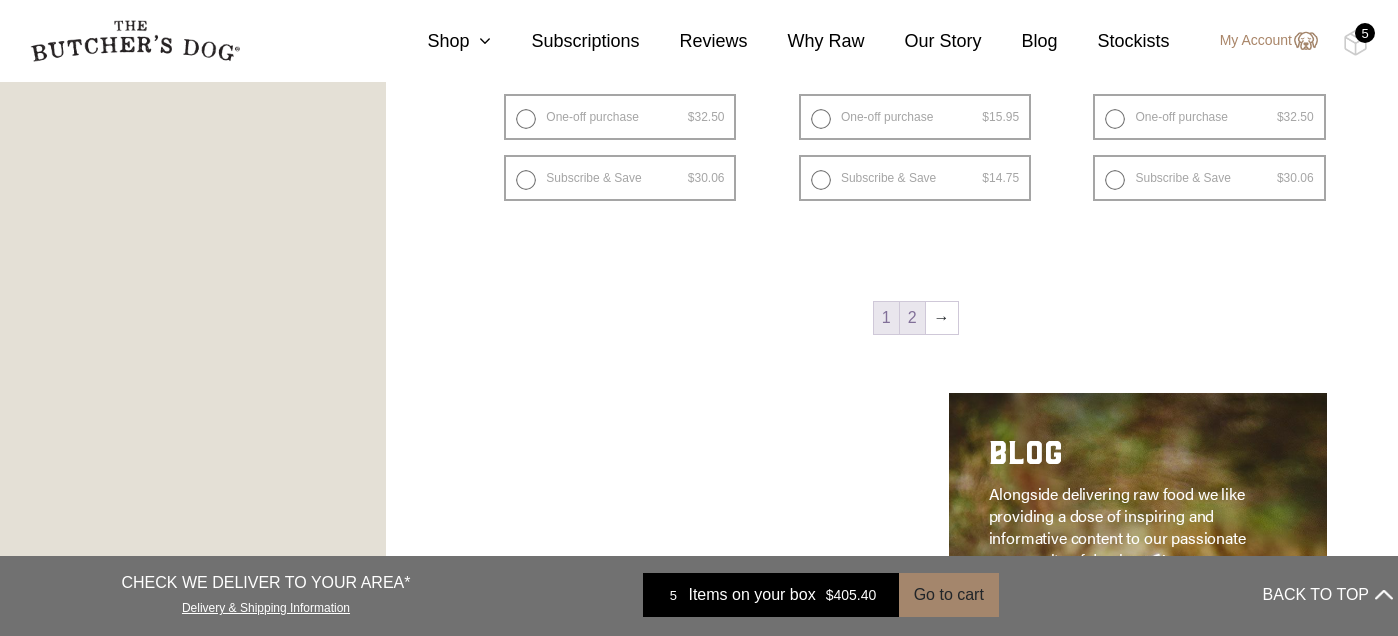 click on "2" at bounding box center (912, 318) 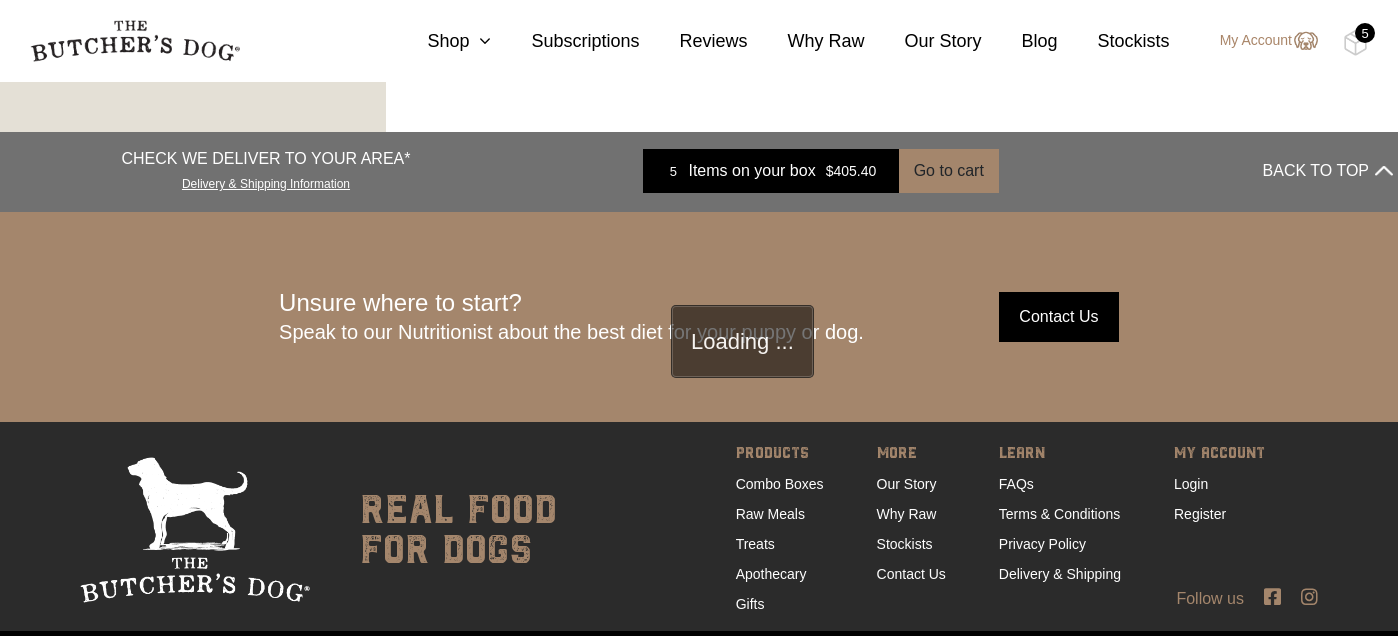 scroll, scrollTop: 452, scrollLeft: 0, axis: vertical 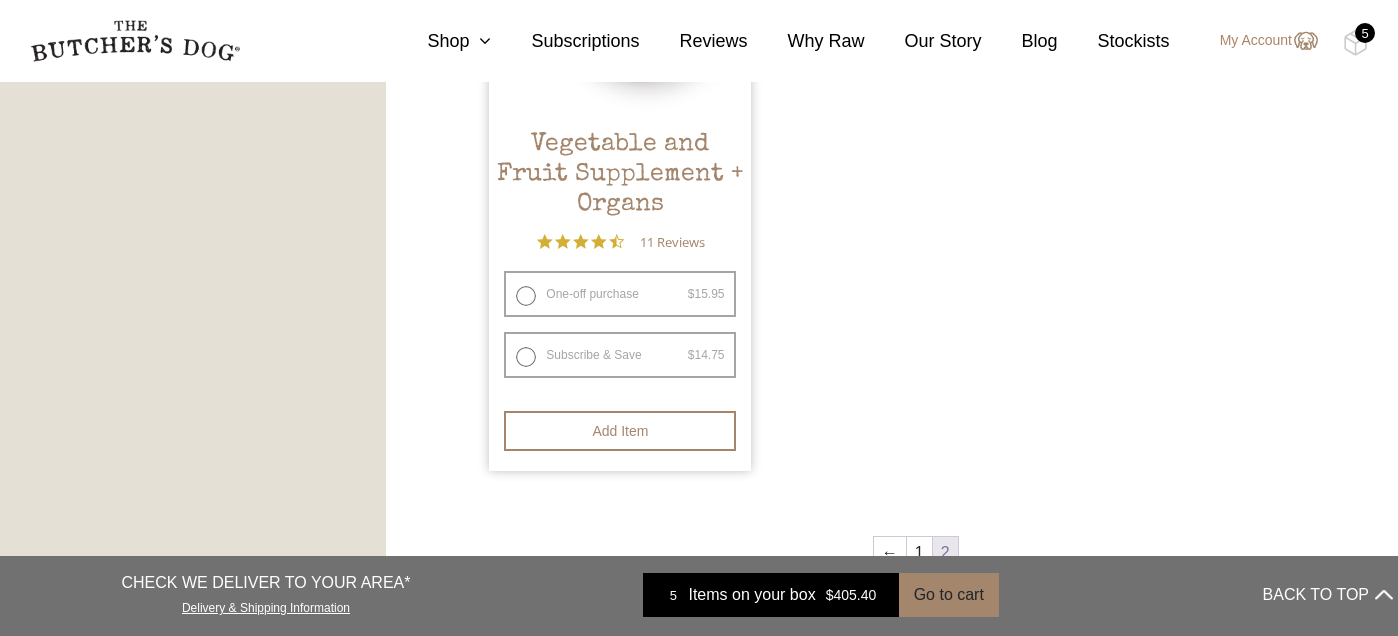 click on "One-off purchase  $ 15.95   —  or subscribe and save    7.5%" at bounding box center [620, 294] 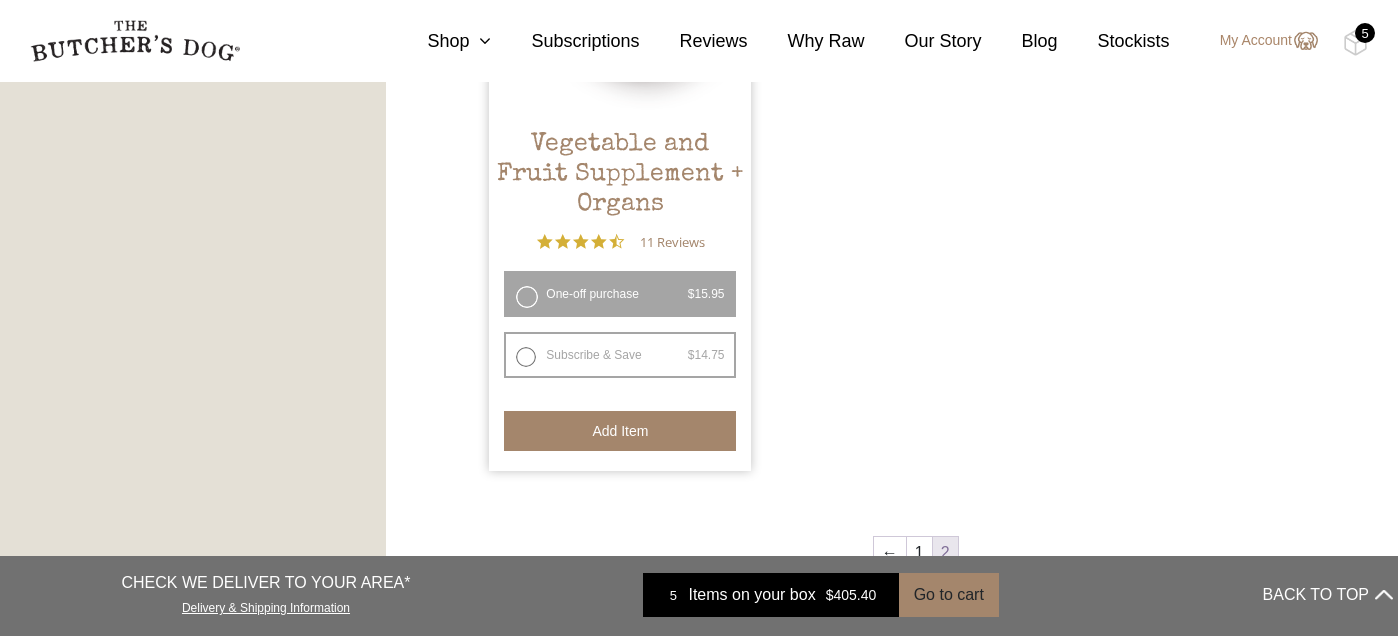 click on "Add item" at bounding box center [620, 431] 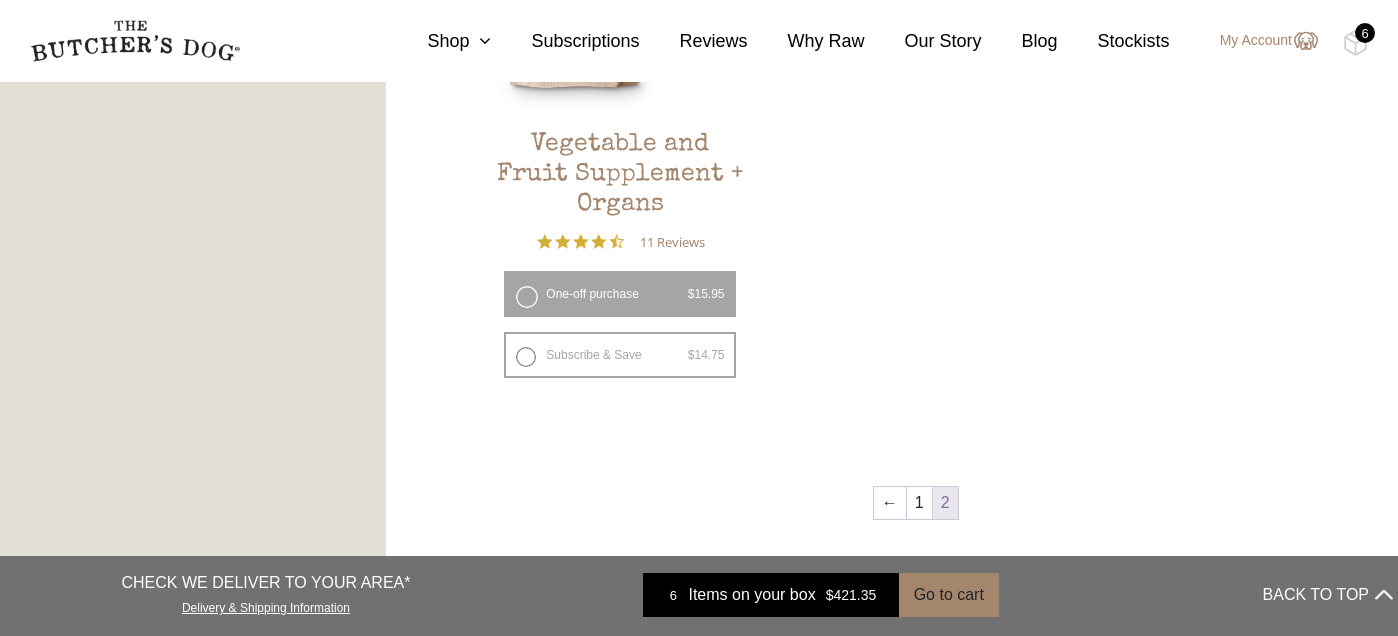 click on "6" at bounding box center [1365, 33] 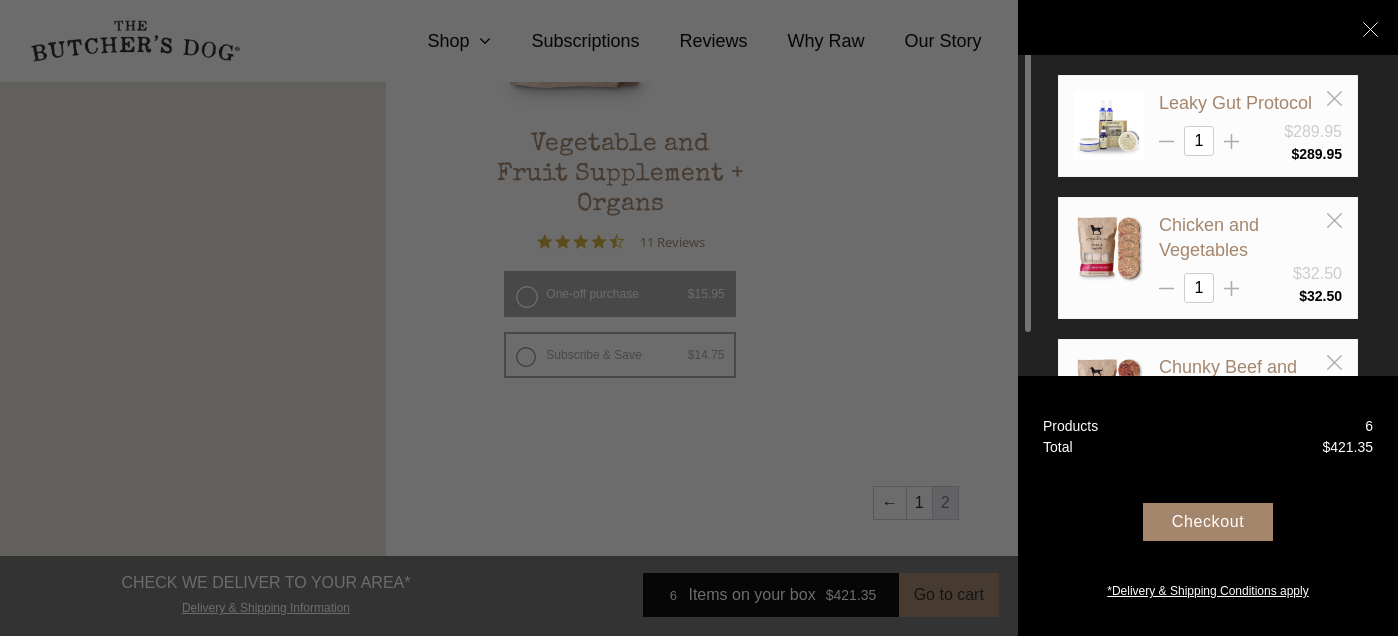 scroll, scrollTop: 61, scrollLeft: 0, axis: vertical 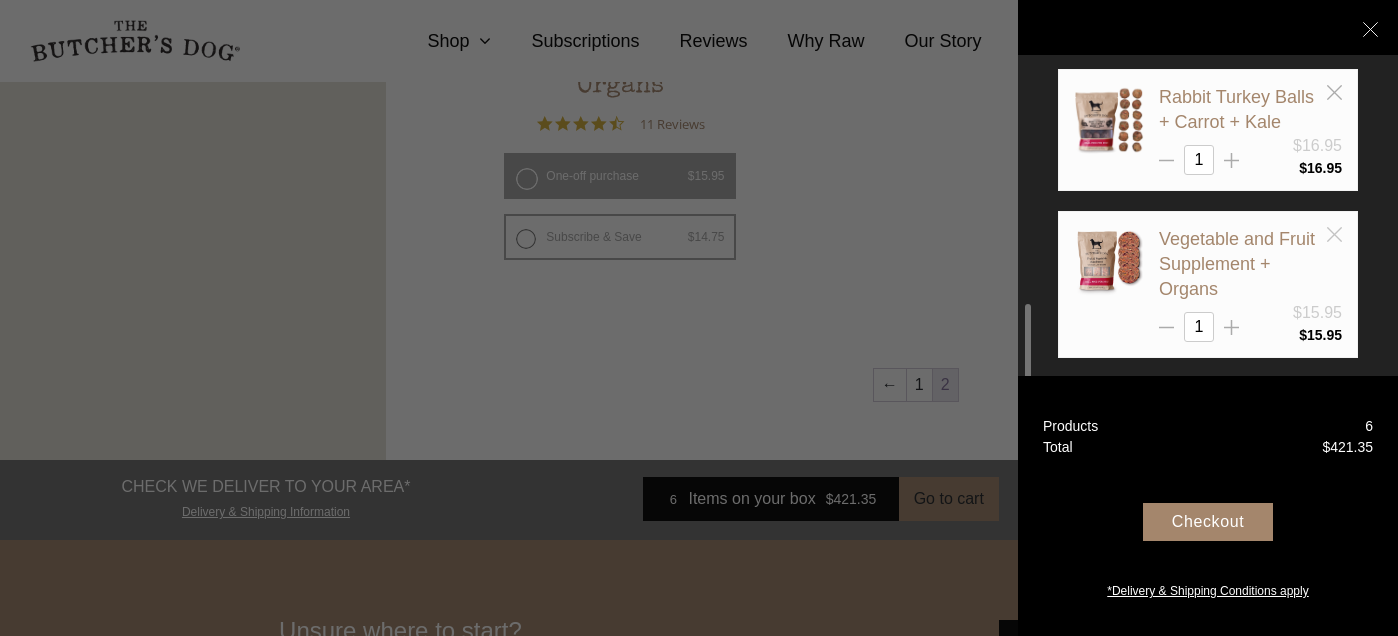 click 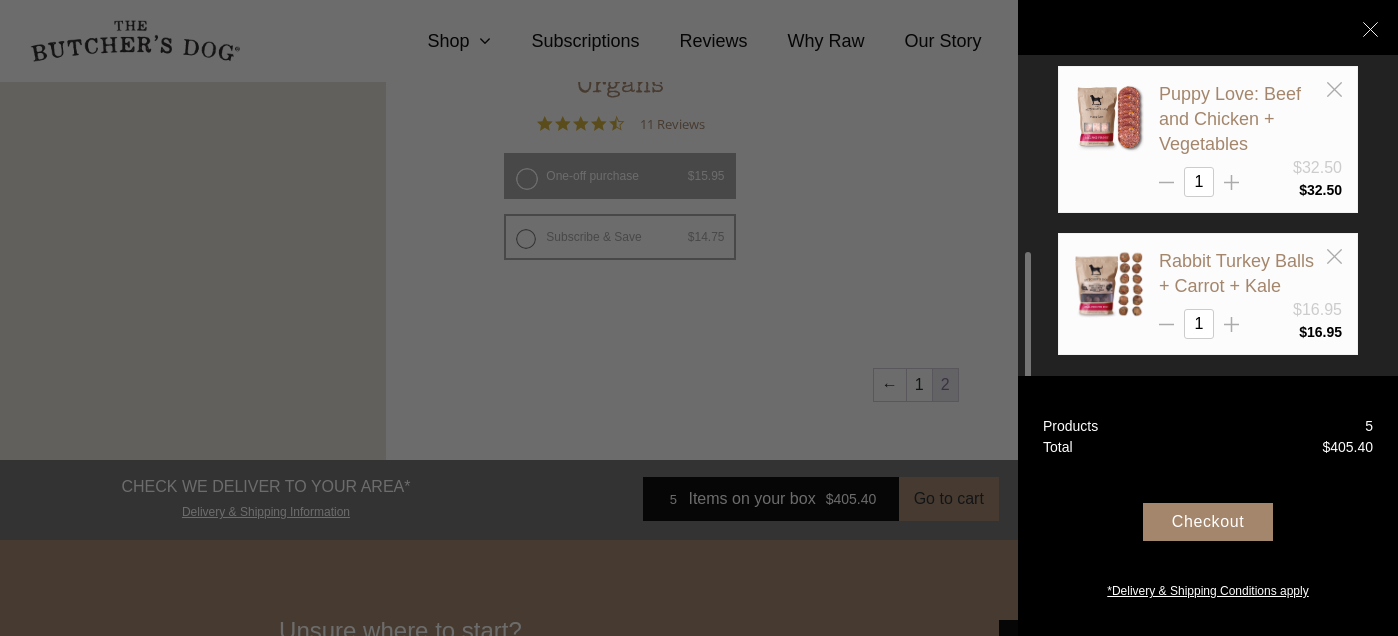 click on "Checkout" at bounding box center [1208, 522] 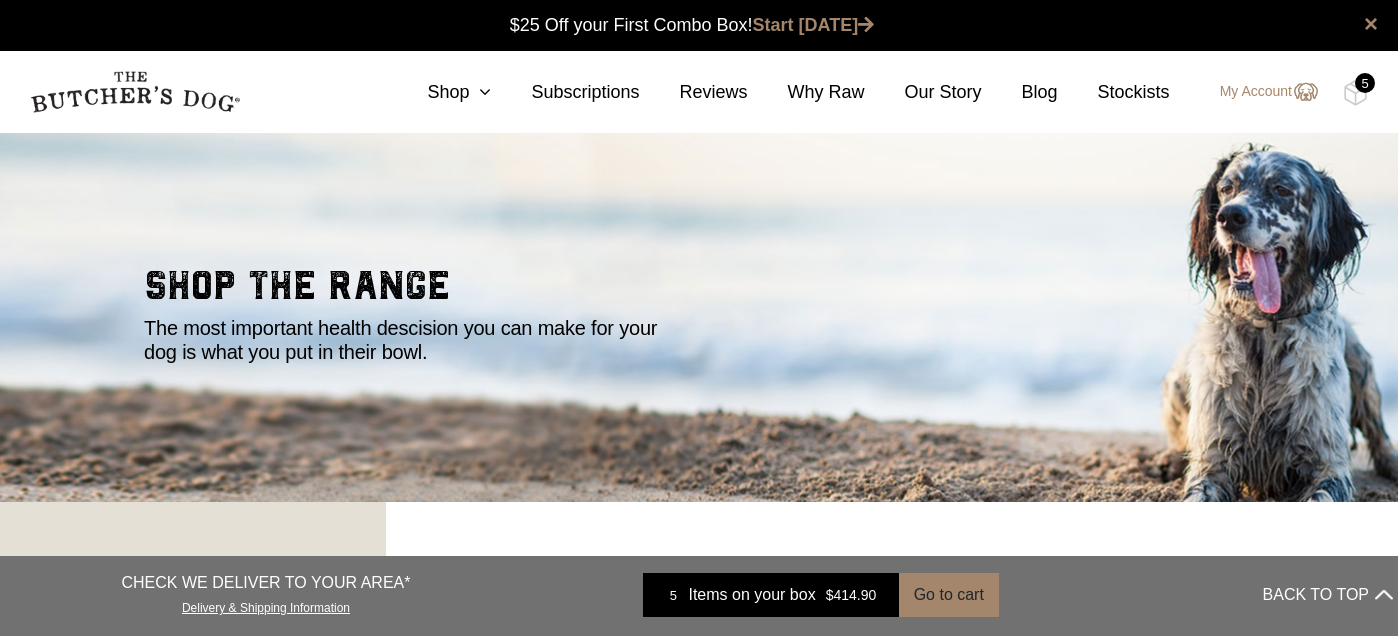 scroll, scrollTop: 0, scrollLeft: 0, axis: both 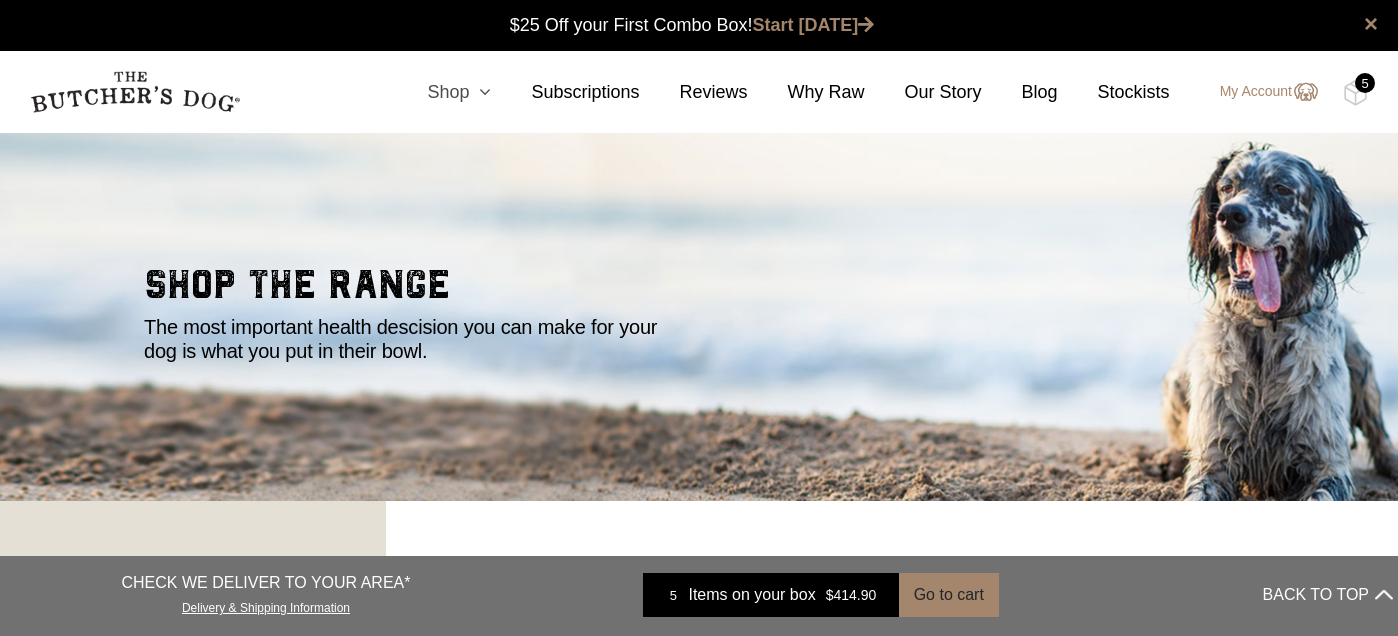 click at bounding box center (480, 92) 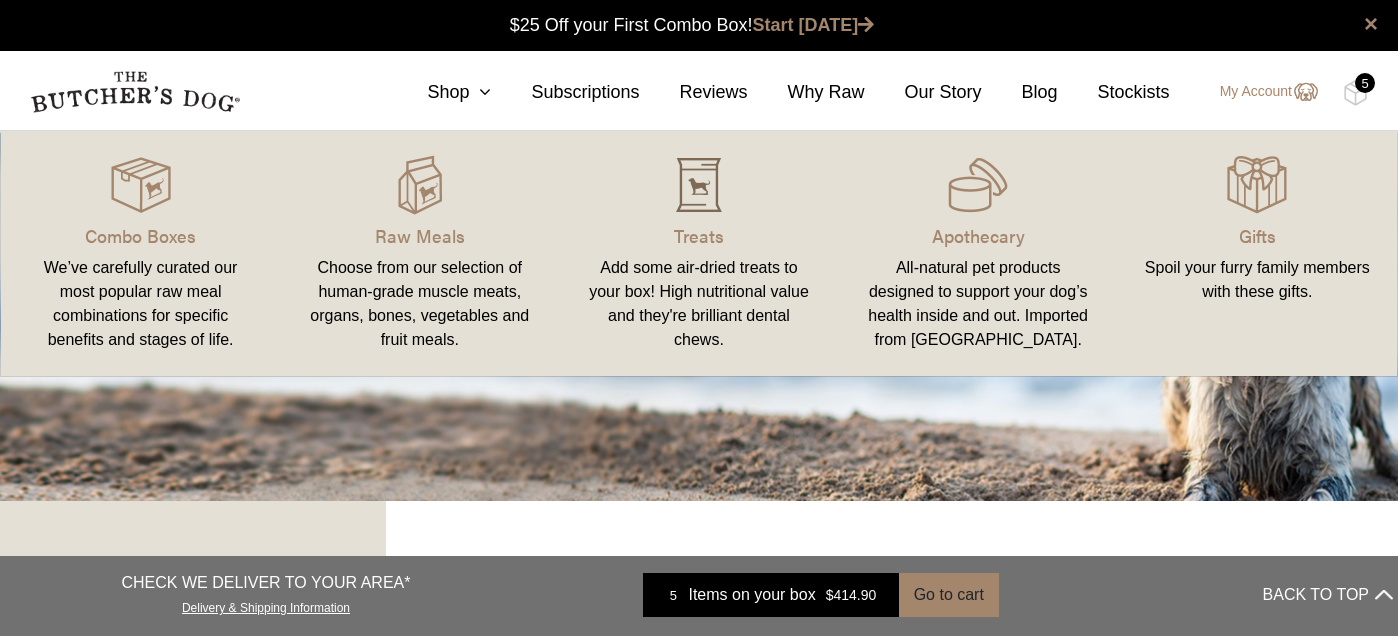 click at bounding box center (699, 185) 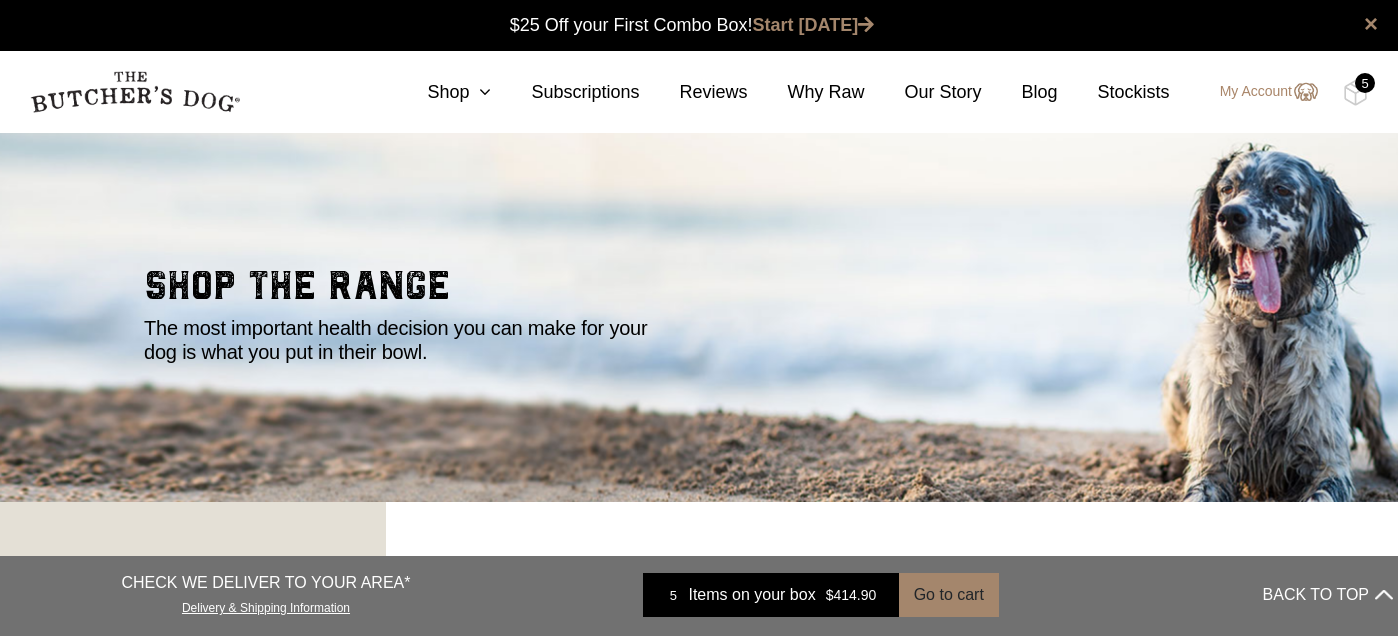 scroll, scrollTop: 0, scrollLeft: 0, axis: both 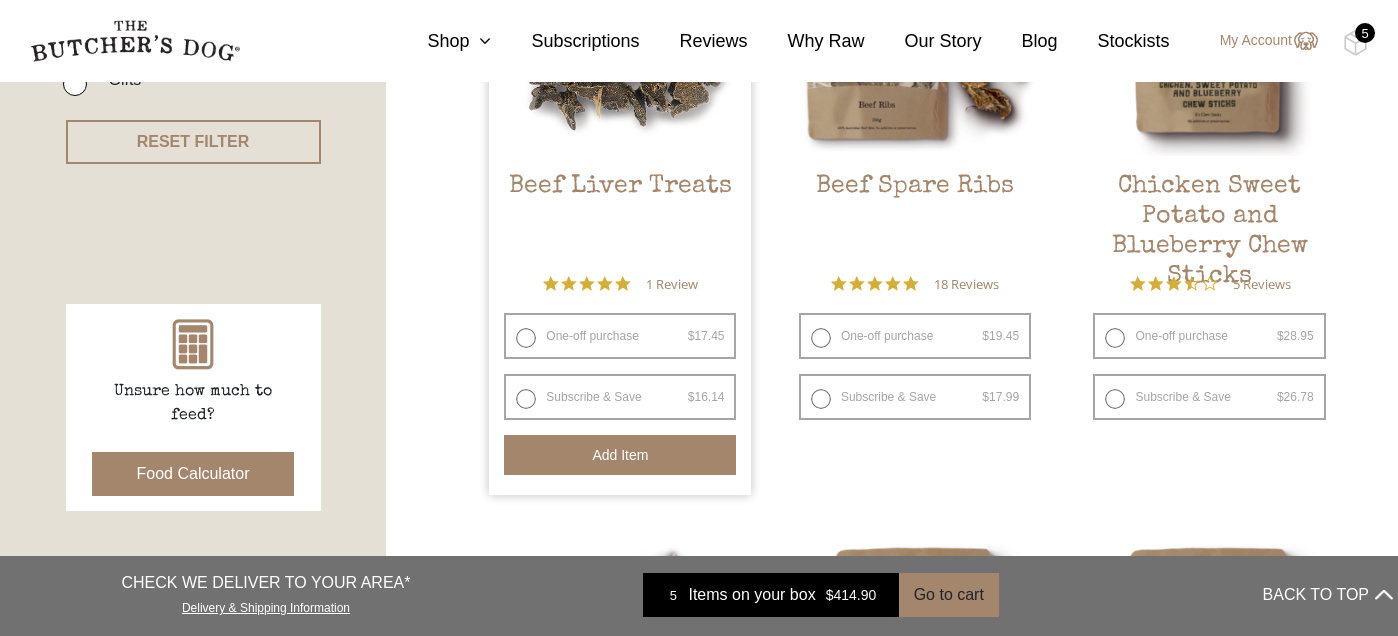 click on "Add item" at bounding box center (620, 455) 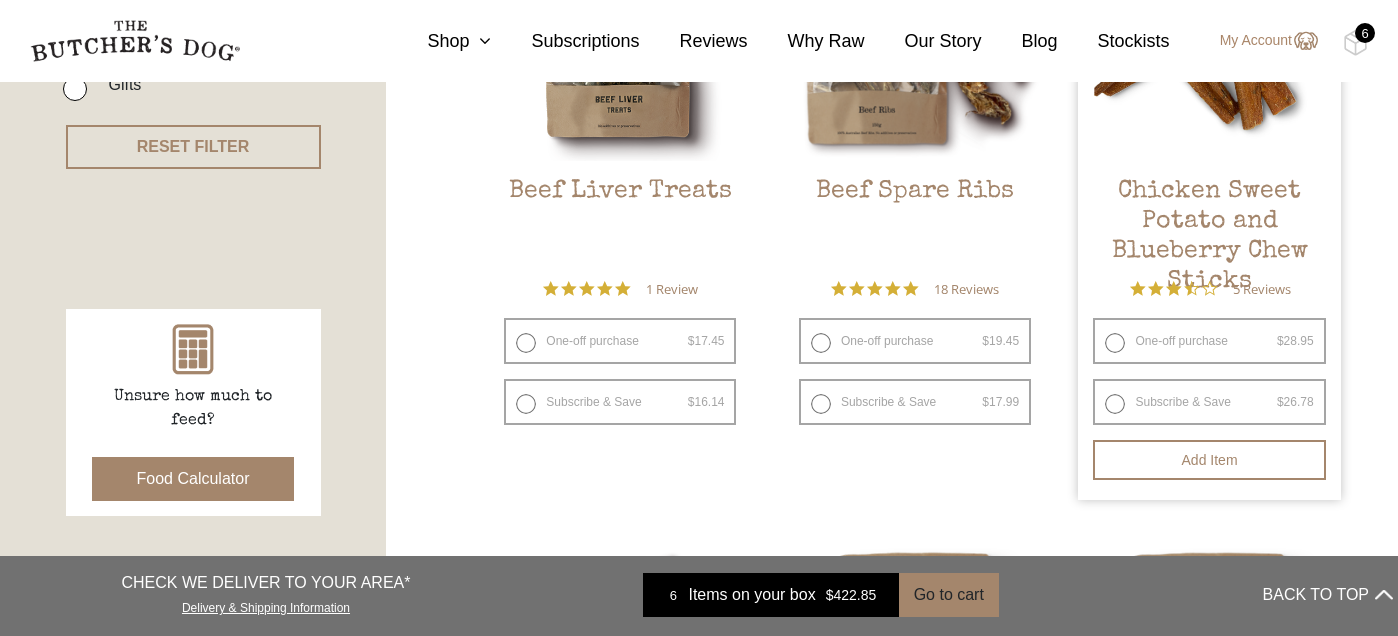 scroll, scrollTop: 708, scrollLeft: 0, axis: vertical 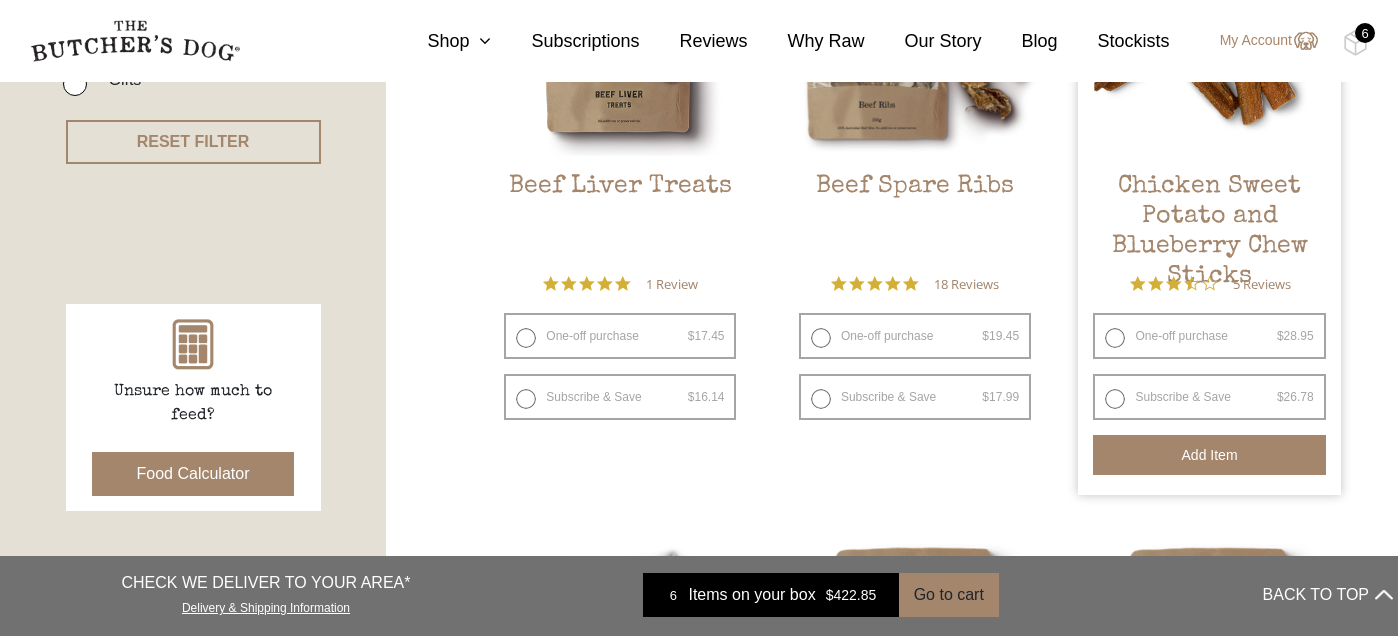 click on "Add item" at bounding box center [1209, 455] 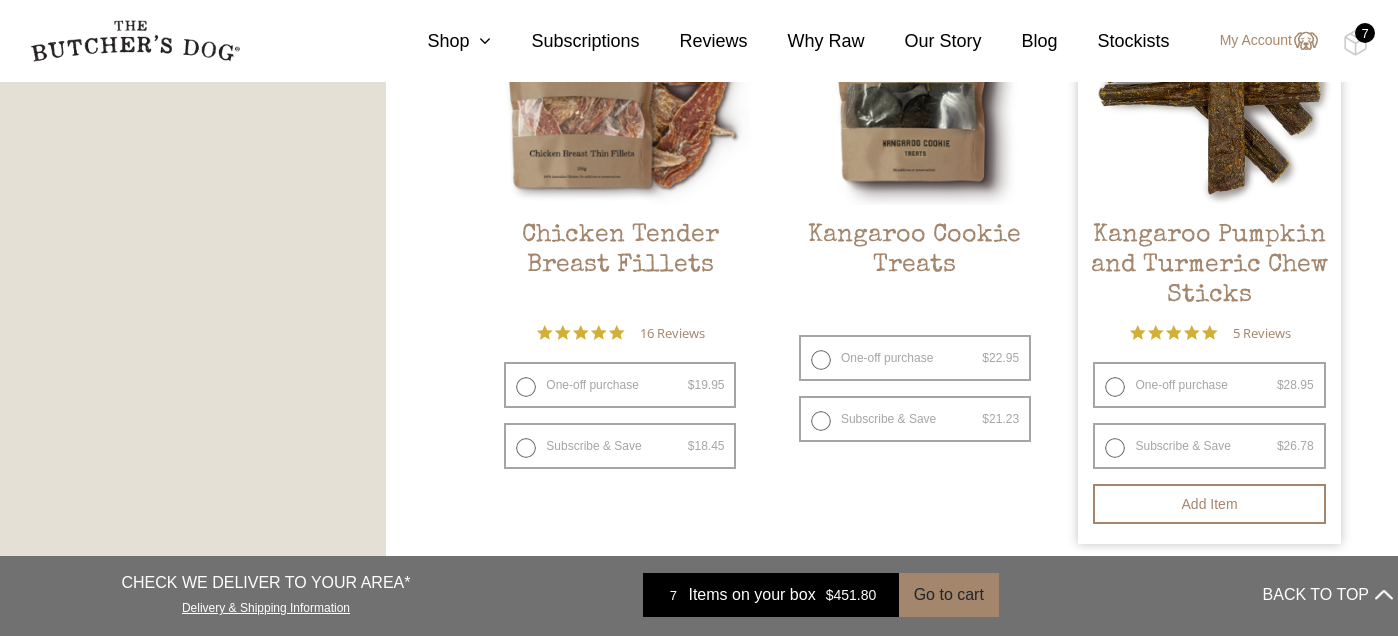 scroll, scrollTop: 1274, scrollLeft: 0, axis: vertical 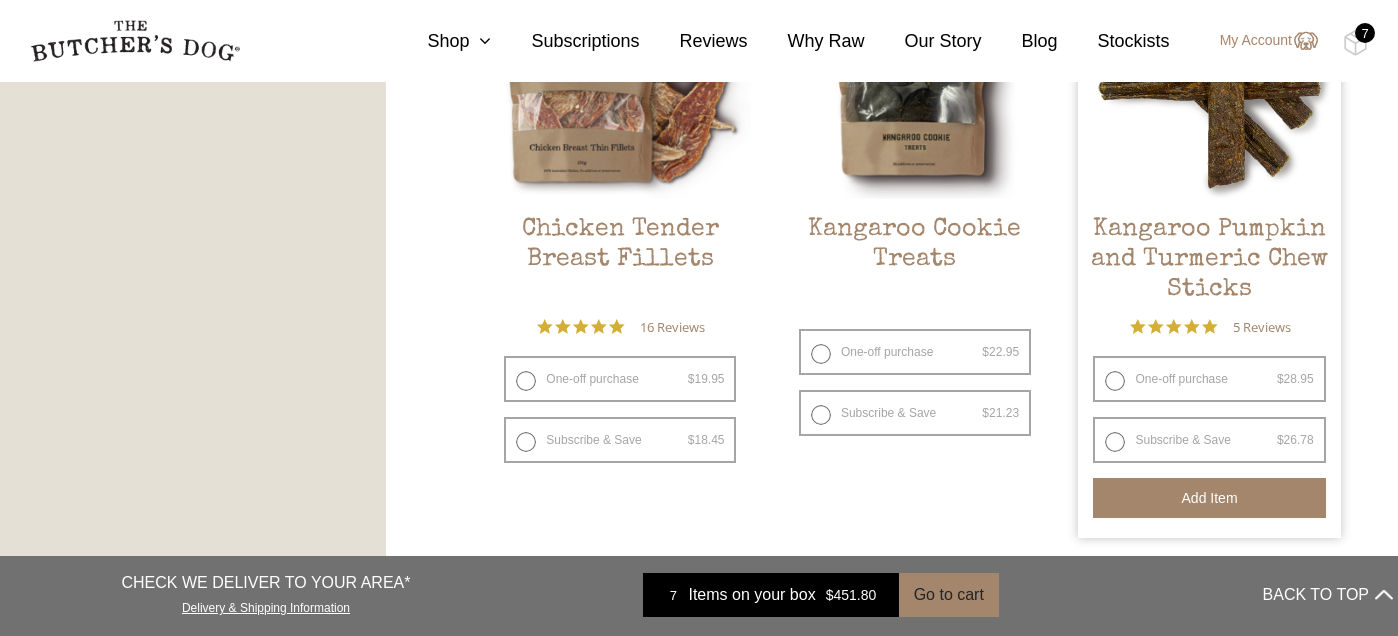 click on "Add item" at bounding box center (1209, 498) 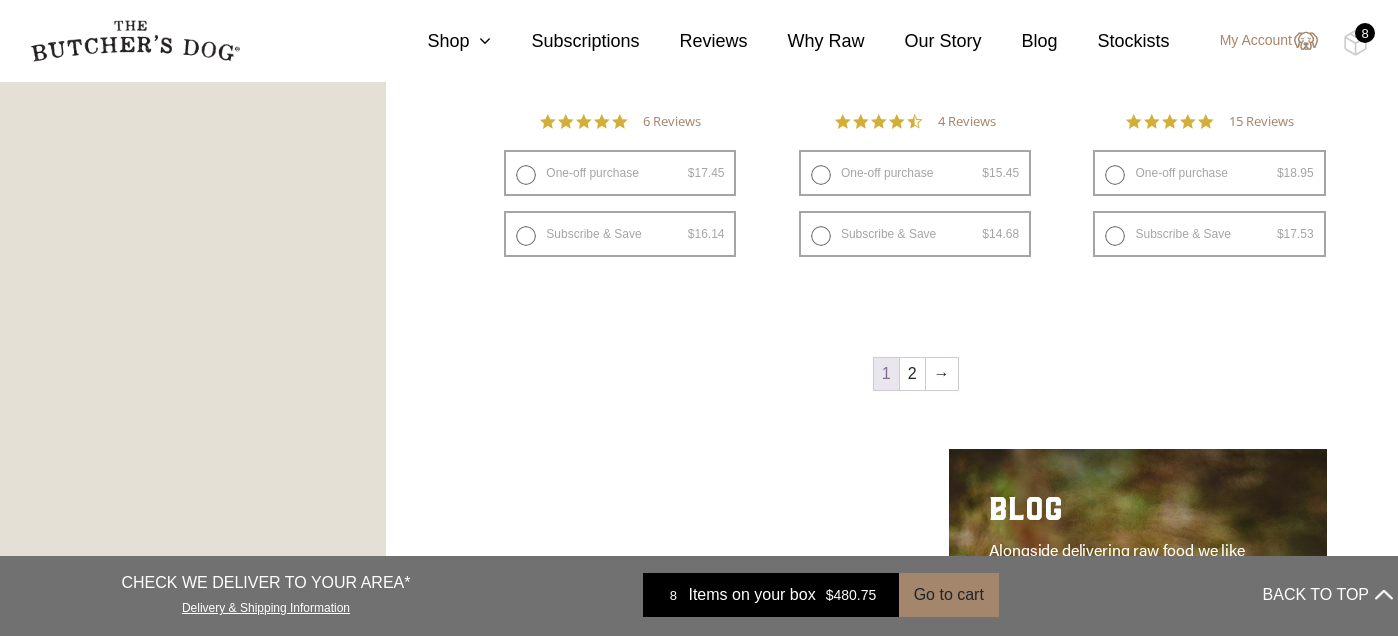 scroll, scrollTop: 2703, scrollLeft: 0, axis: vertical 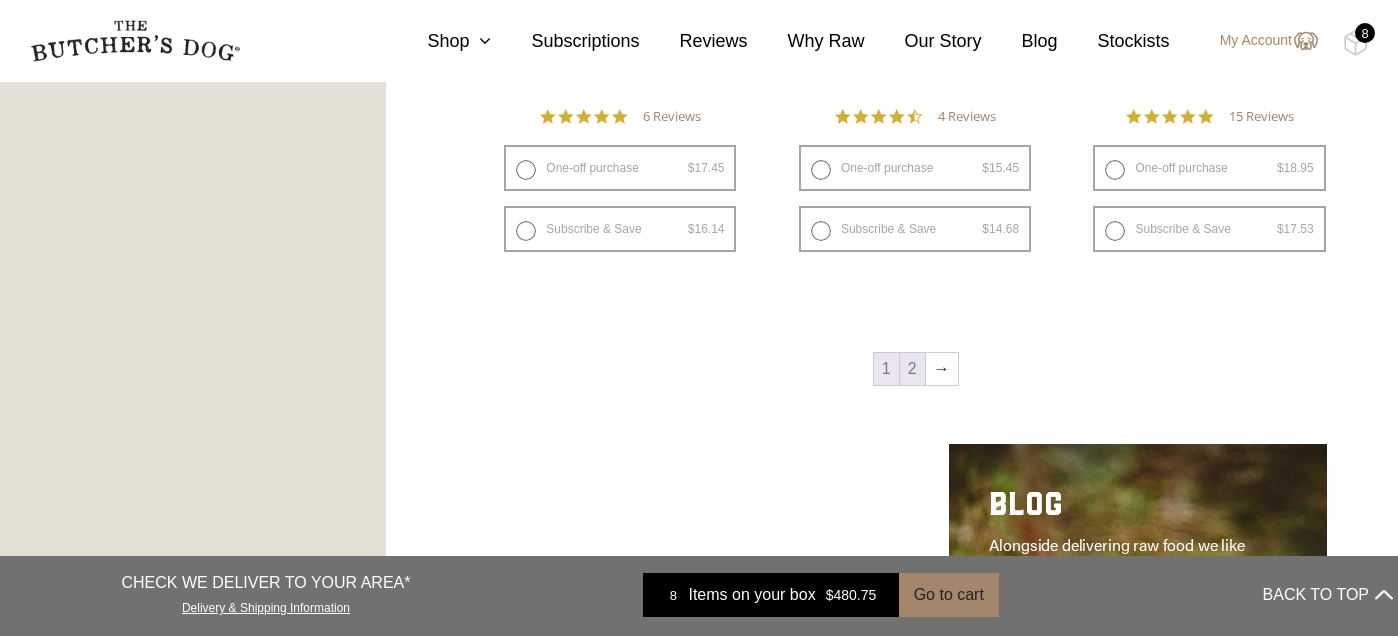 click on "2" at bounding box center (912, 369) 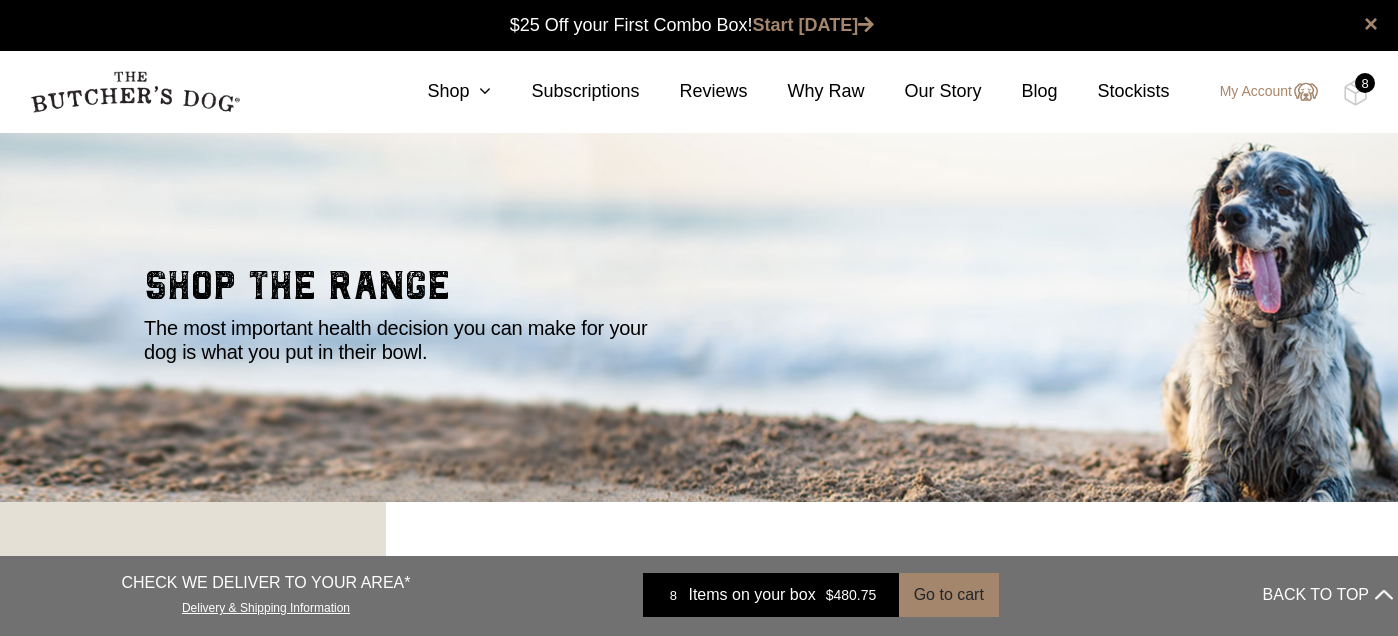 scroll, scrollTop: 0, scrollLeft: 0, axis: both 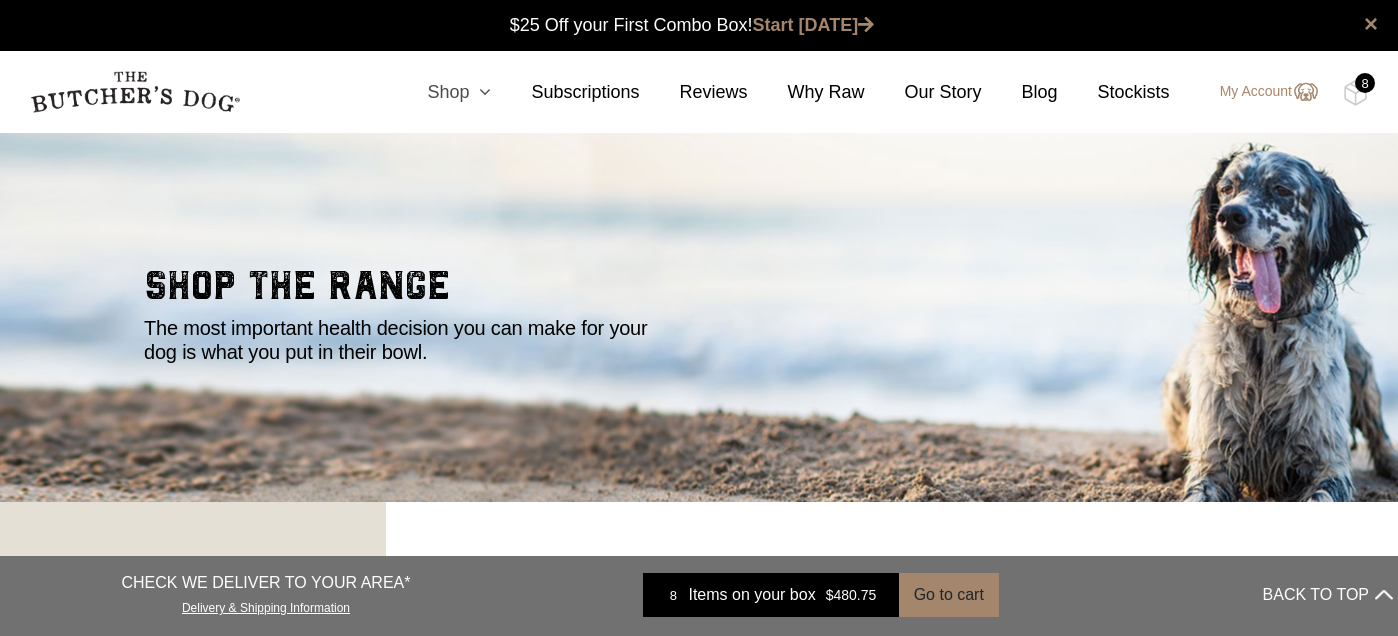 click at bounding box center [480, 92] 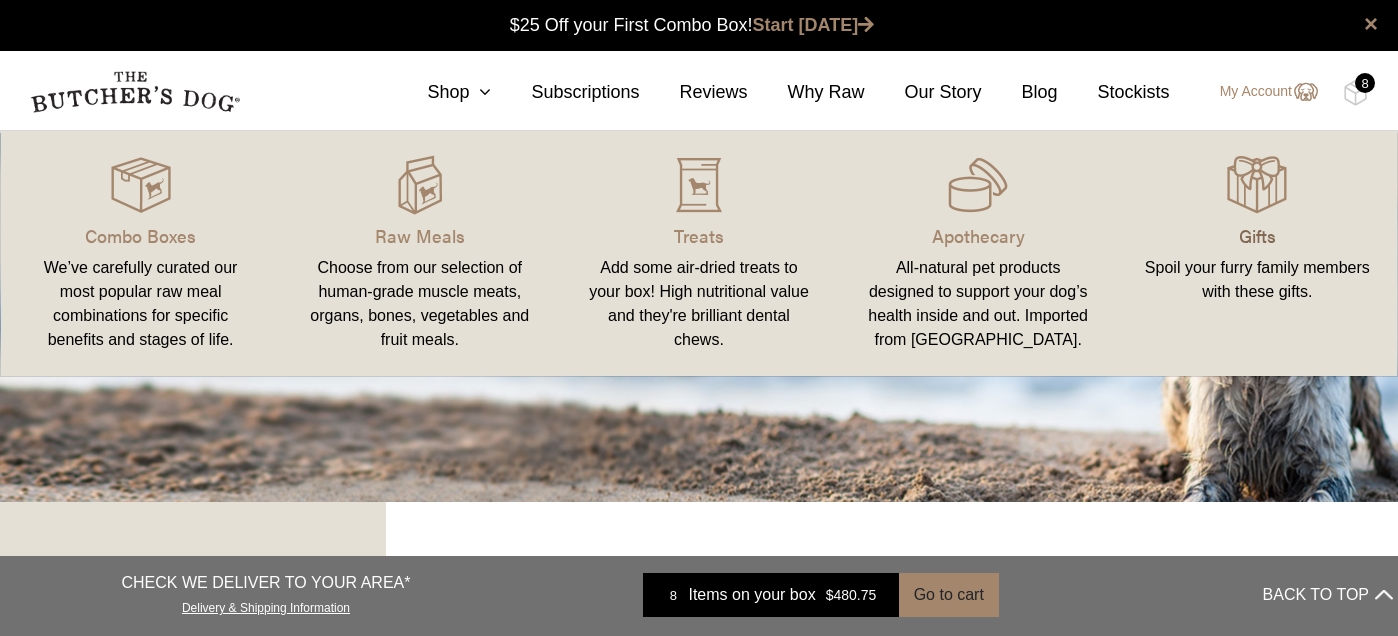 click on "Gifts" at bounding box center (1257, 235) 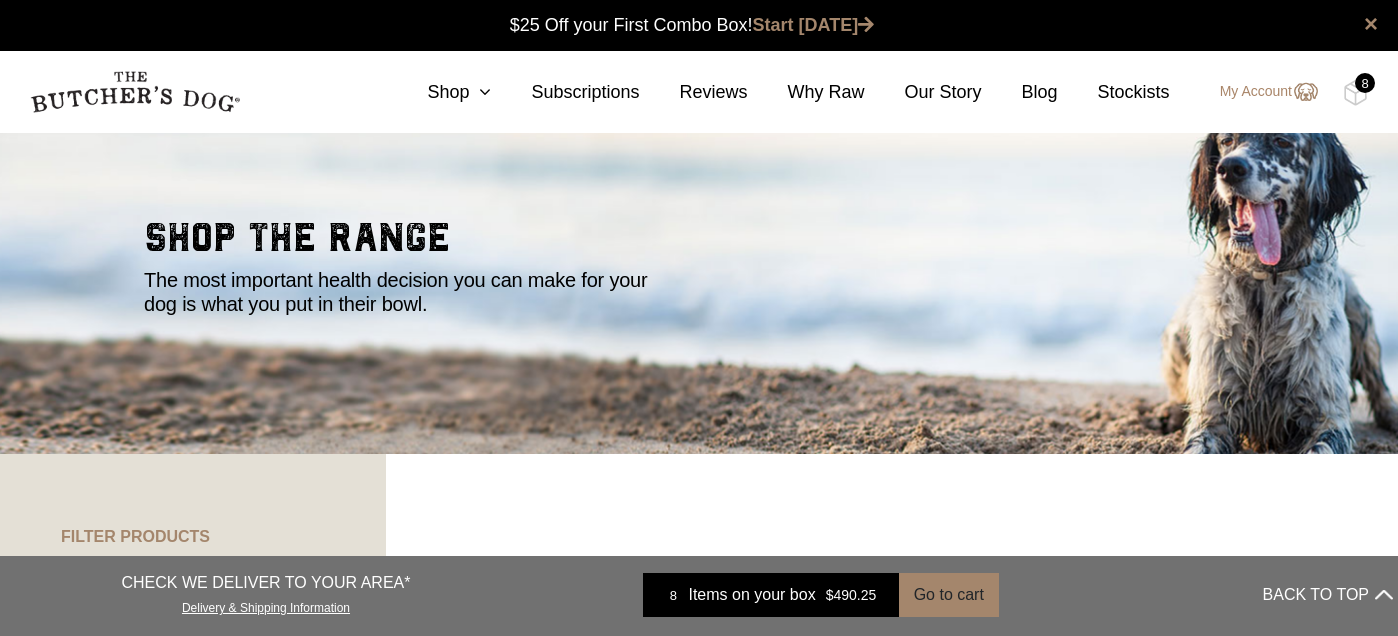 scroll, scrollTop: 0, scrollLeft: 0, axis: both 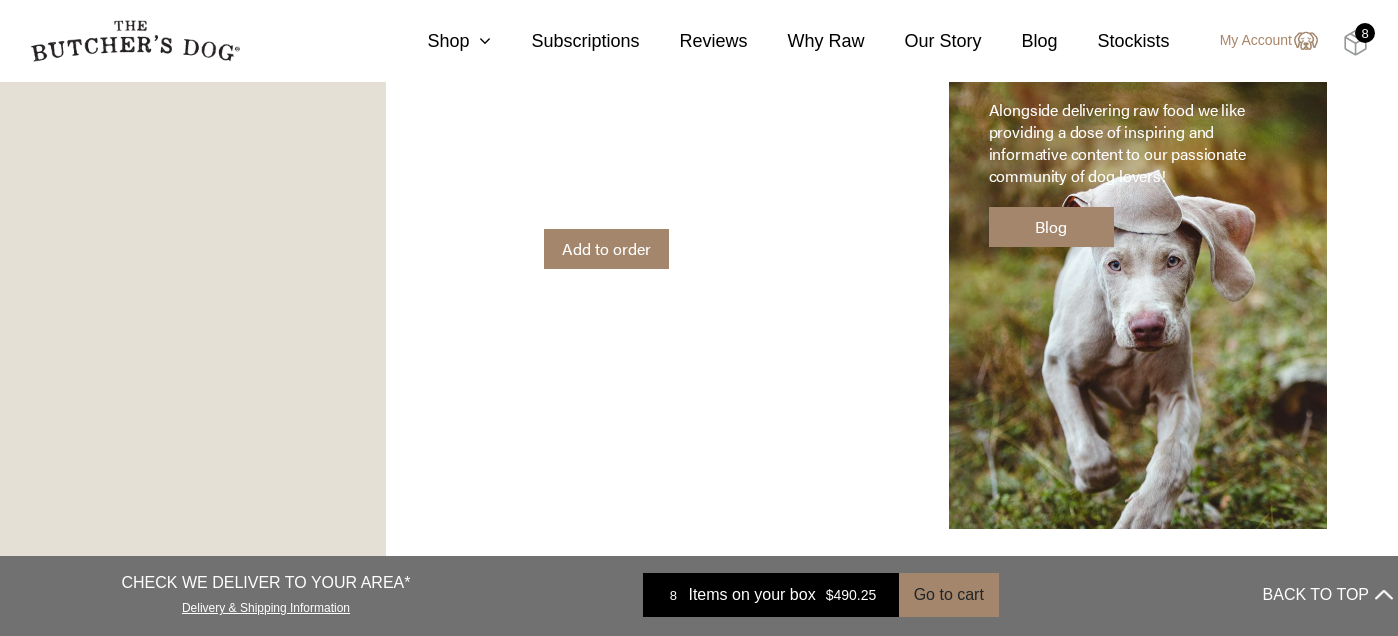 click at bounding box center (1355, 43) 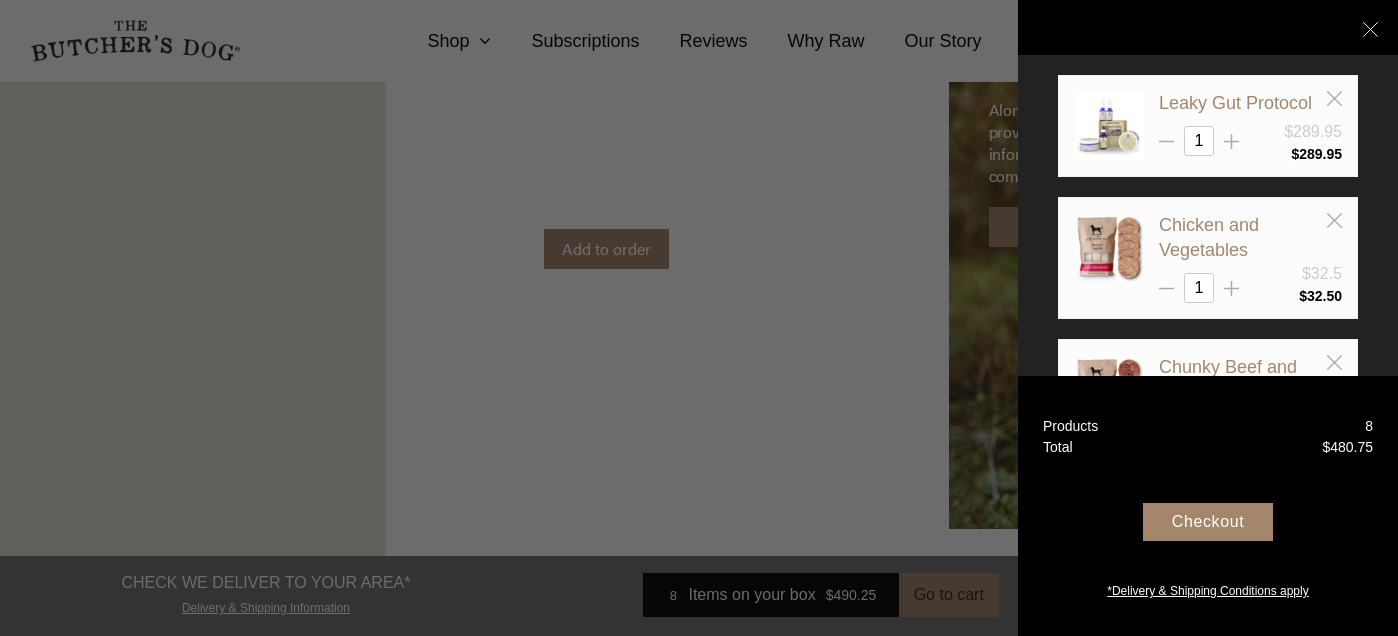 click on "Checkout" at bounding box center (1208, 522) 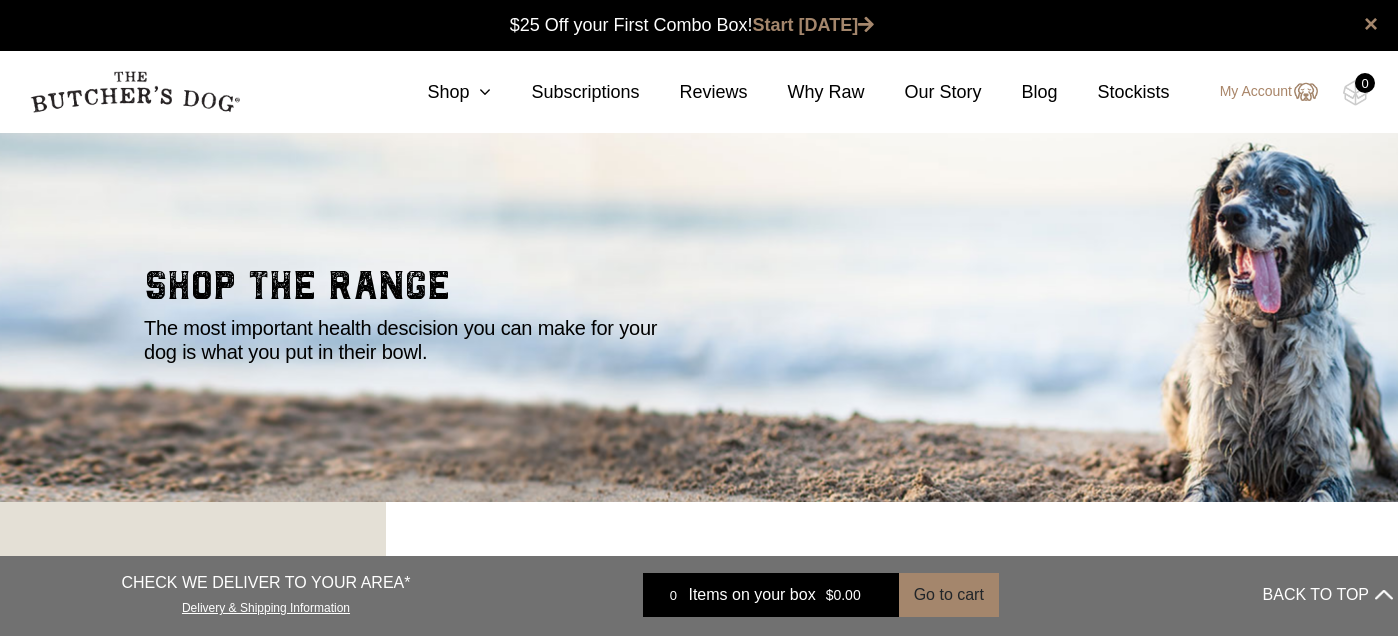 scroll, scrollTop: 0, scrollLeft: 0, axis: both 